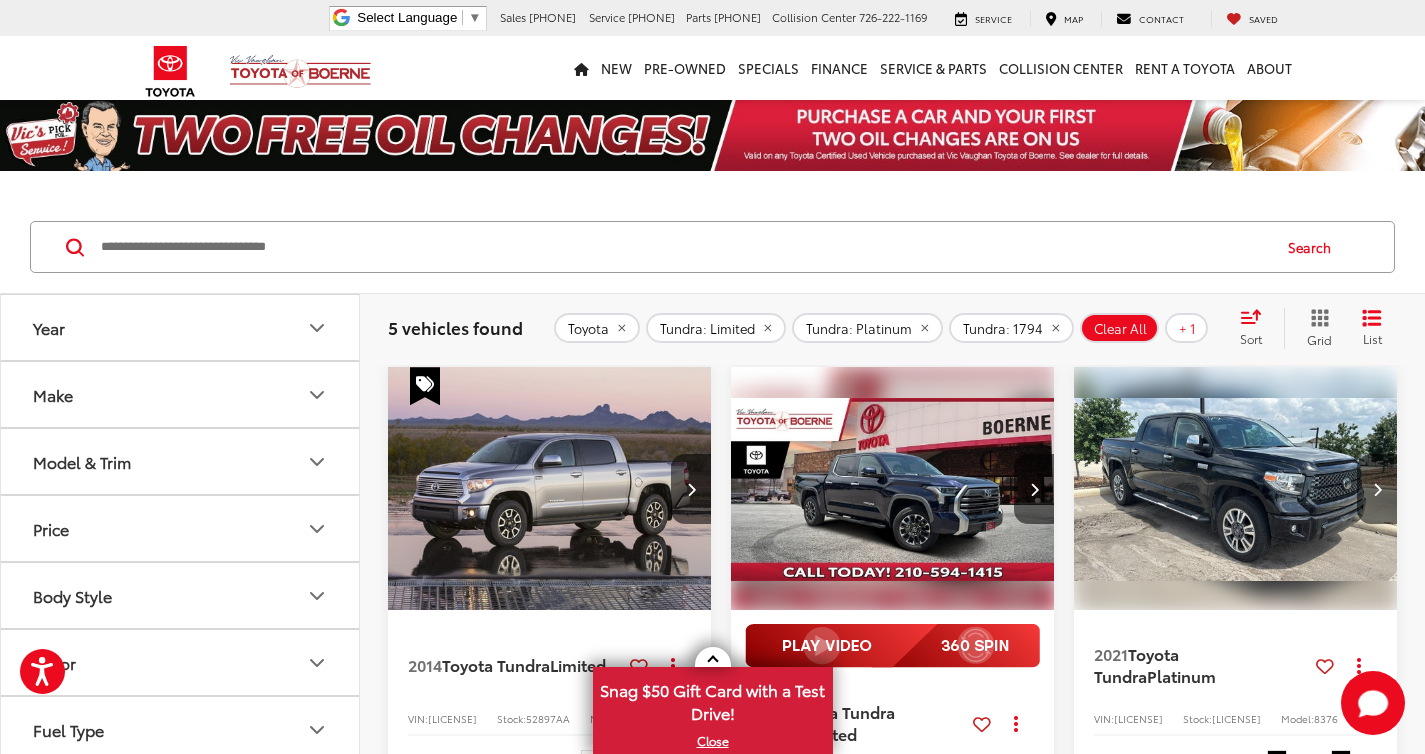 scroll, scrollTop: 61, scrollLeft: 0, axis: vertical 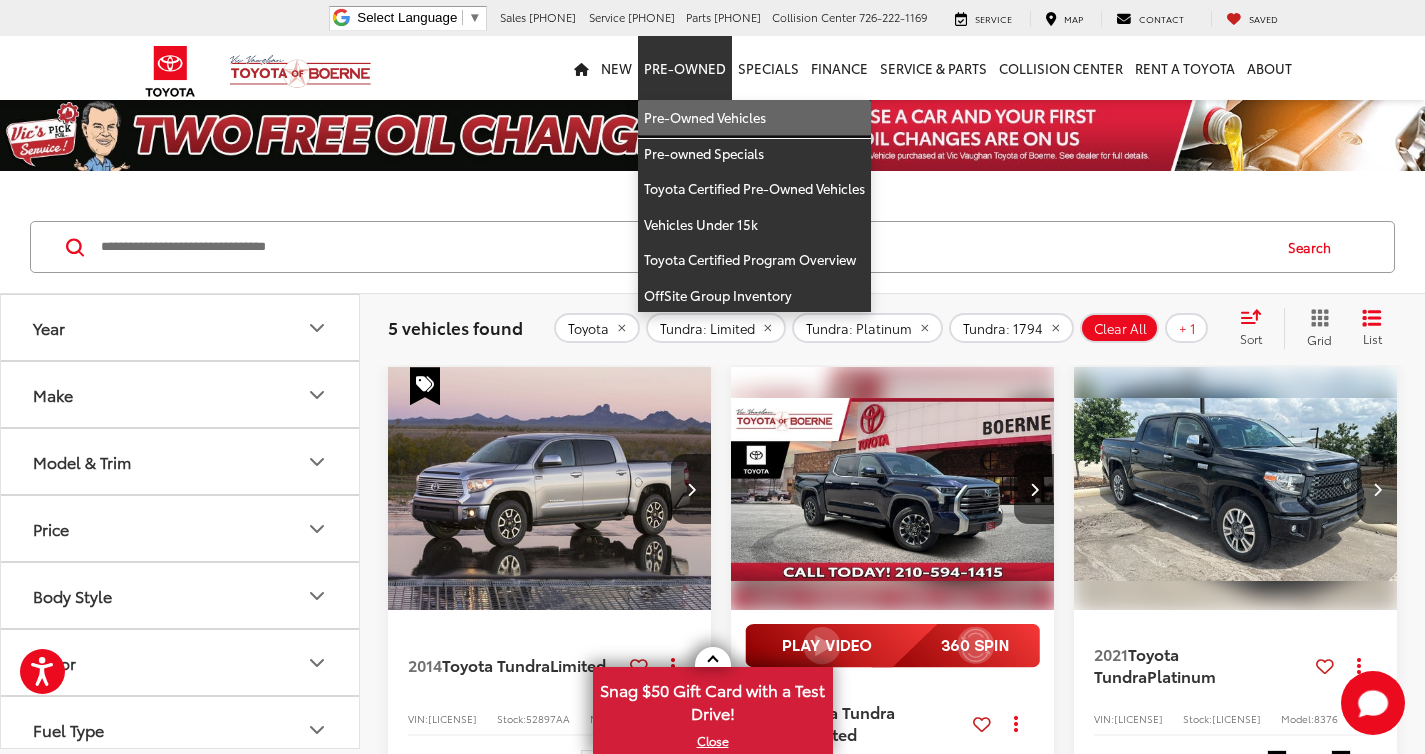 click on "Pre-Owned Vehicles" at bounding box center [754, 118] 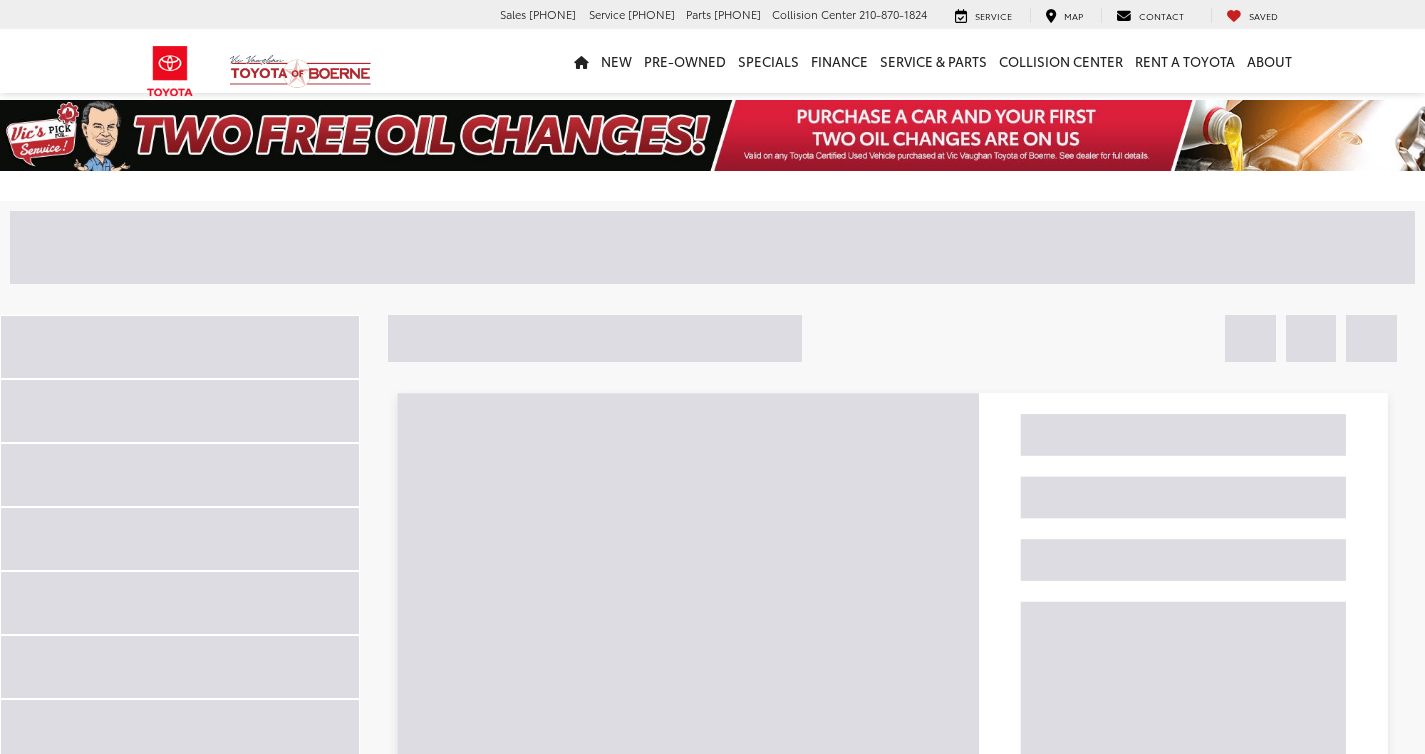 scroll, scrollTop: 0, scrollLeft: 0, axis: both 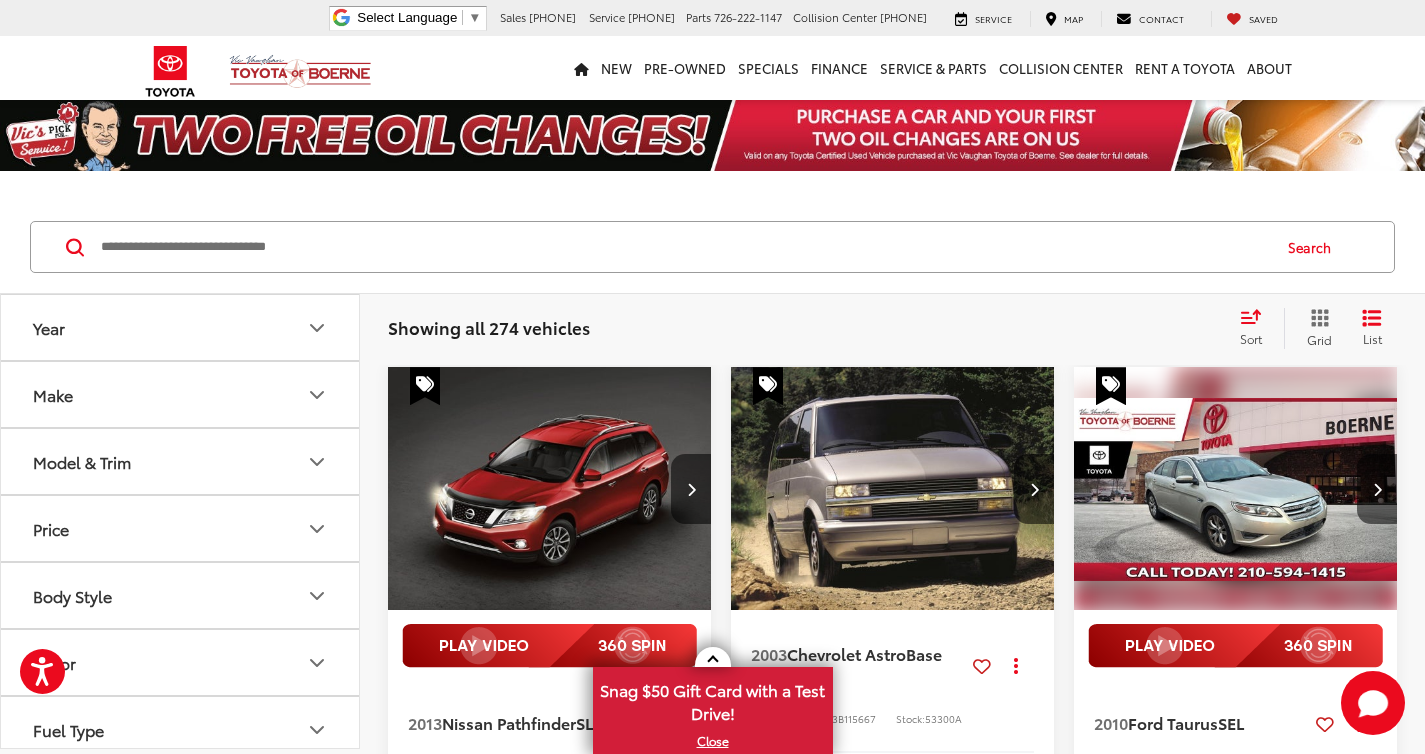 click on "Make" at bounding box center [181, 394] 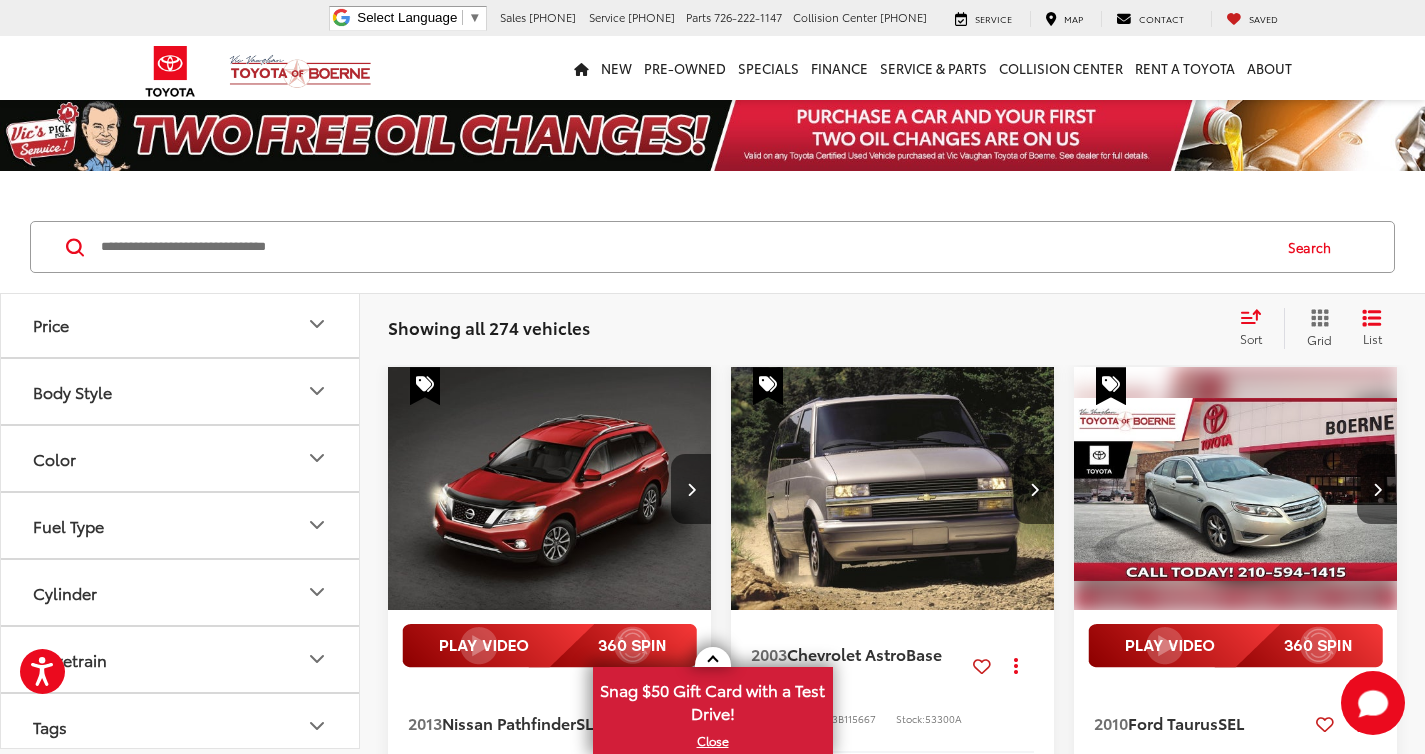 scroll, scrollTop: 760, scrollLeft: 0, axis: vertical 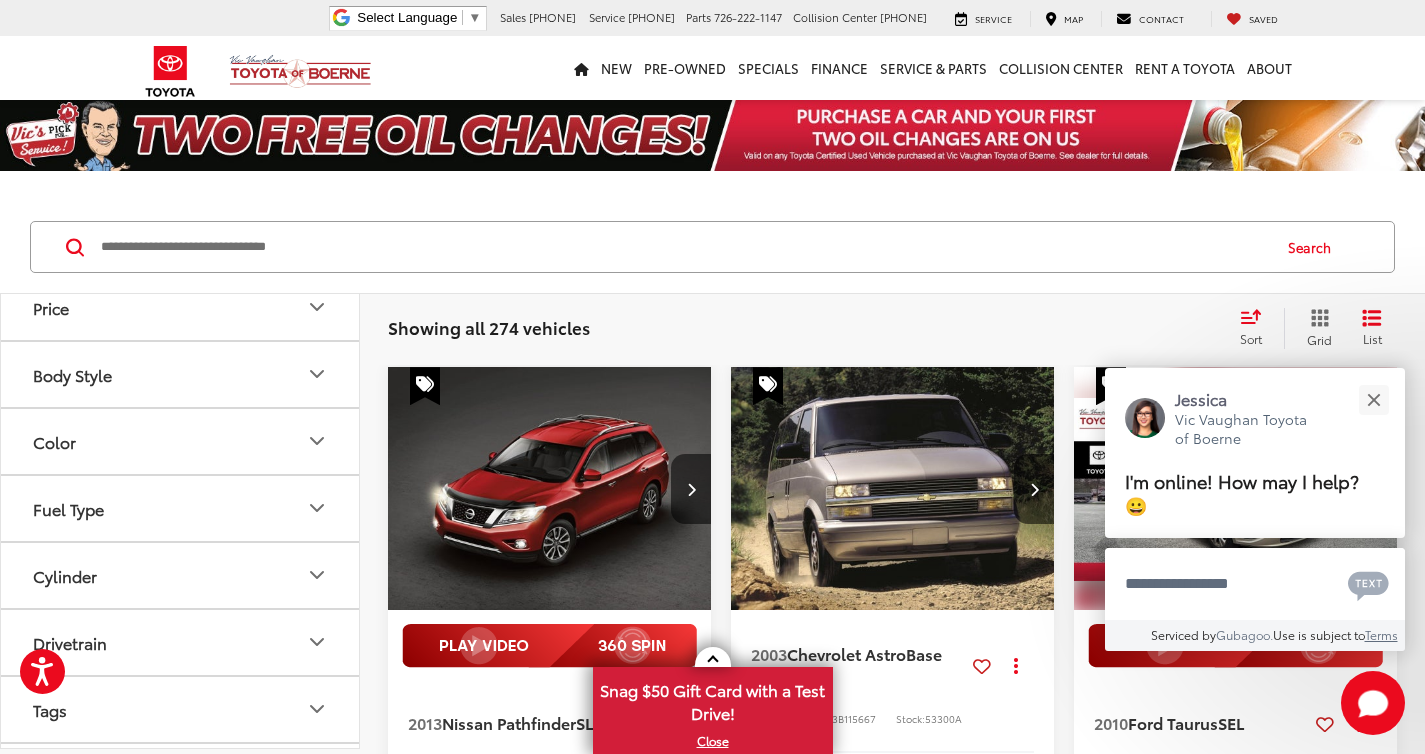 click on "Toyota   (190)" at bounding box center (180, 157) 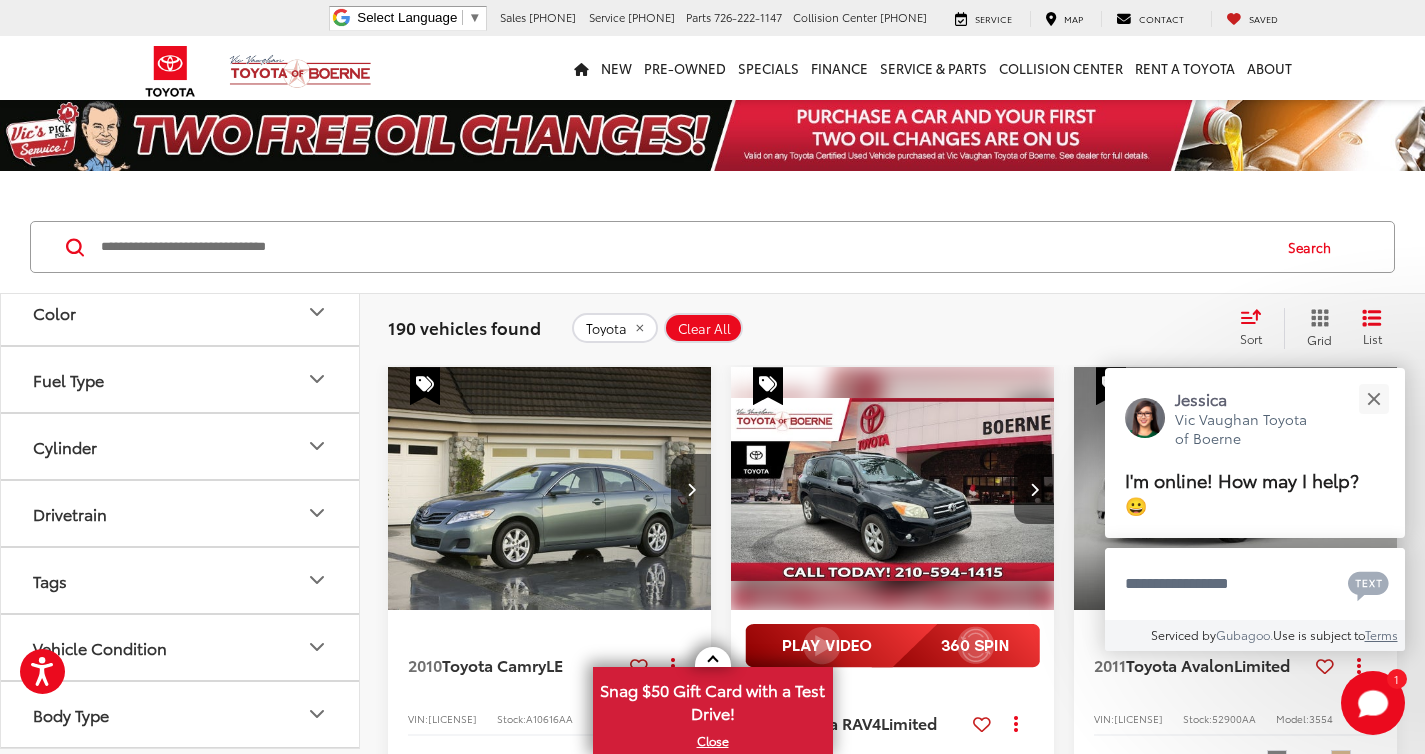 scroll, scrollTop: 908, scrollLeft: 0, axis: vertical 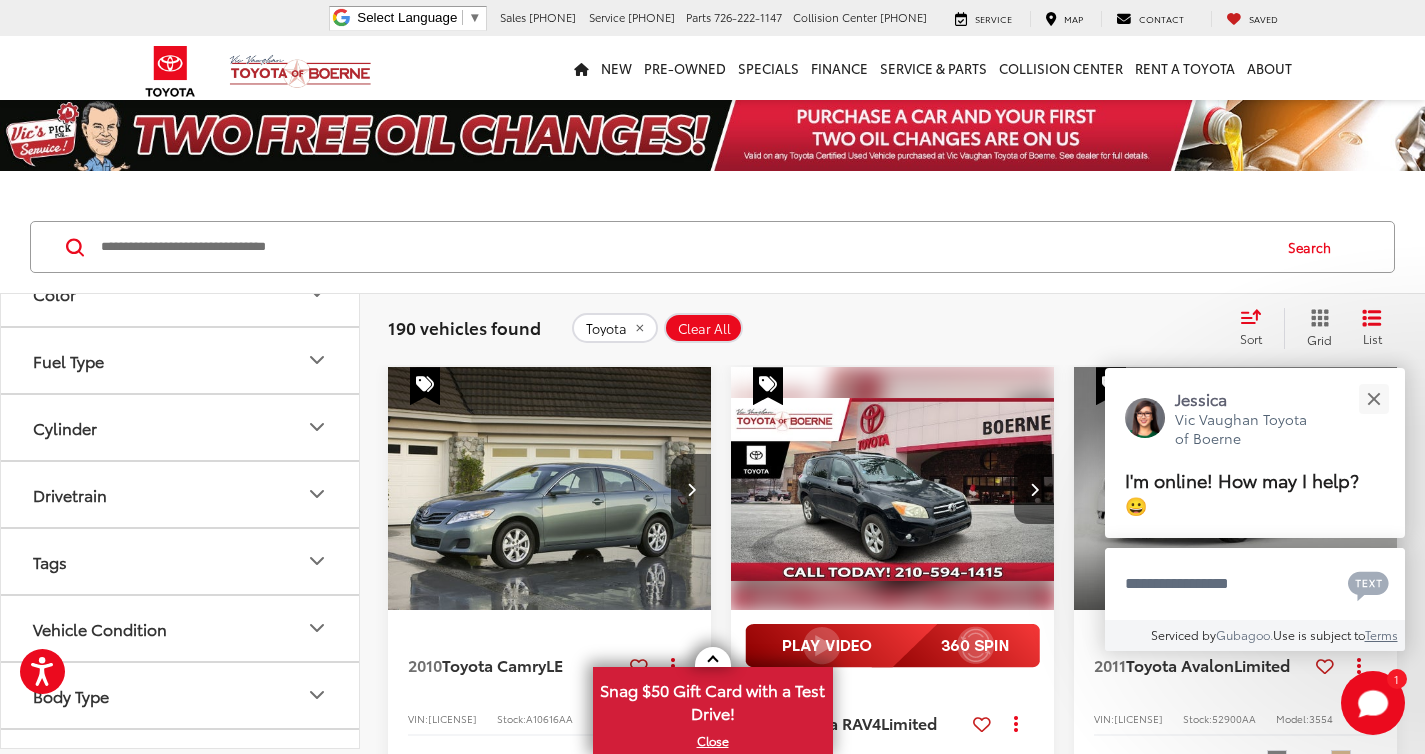 click on "Model & Trim" at bounding box center (181, 92) 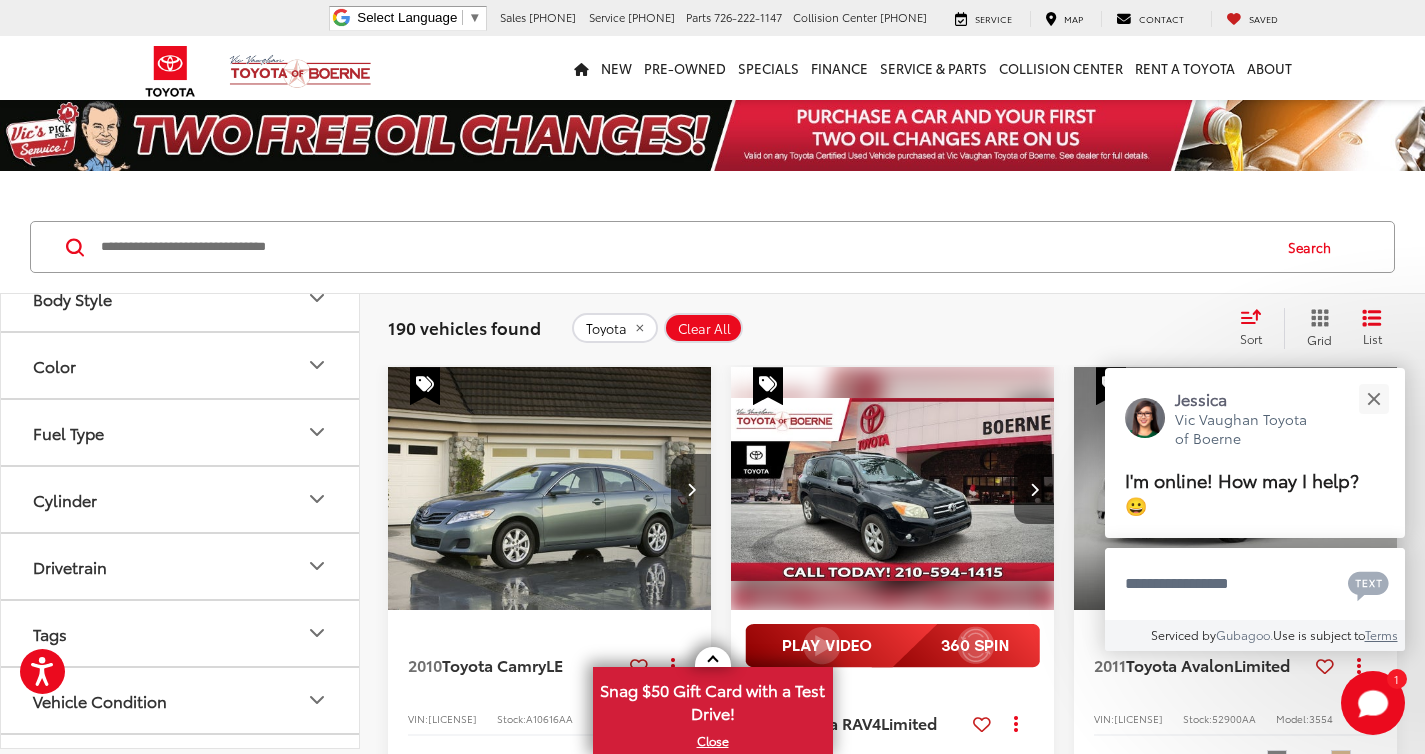 scroll, scrollTop: 1540, scrollLeft: 0, axis: vertical 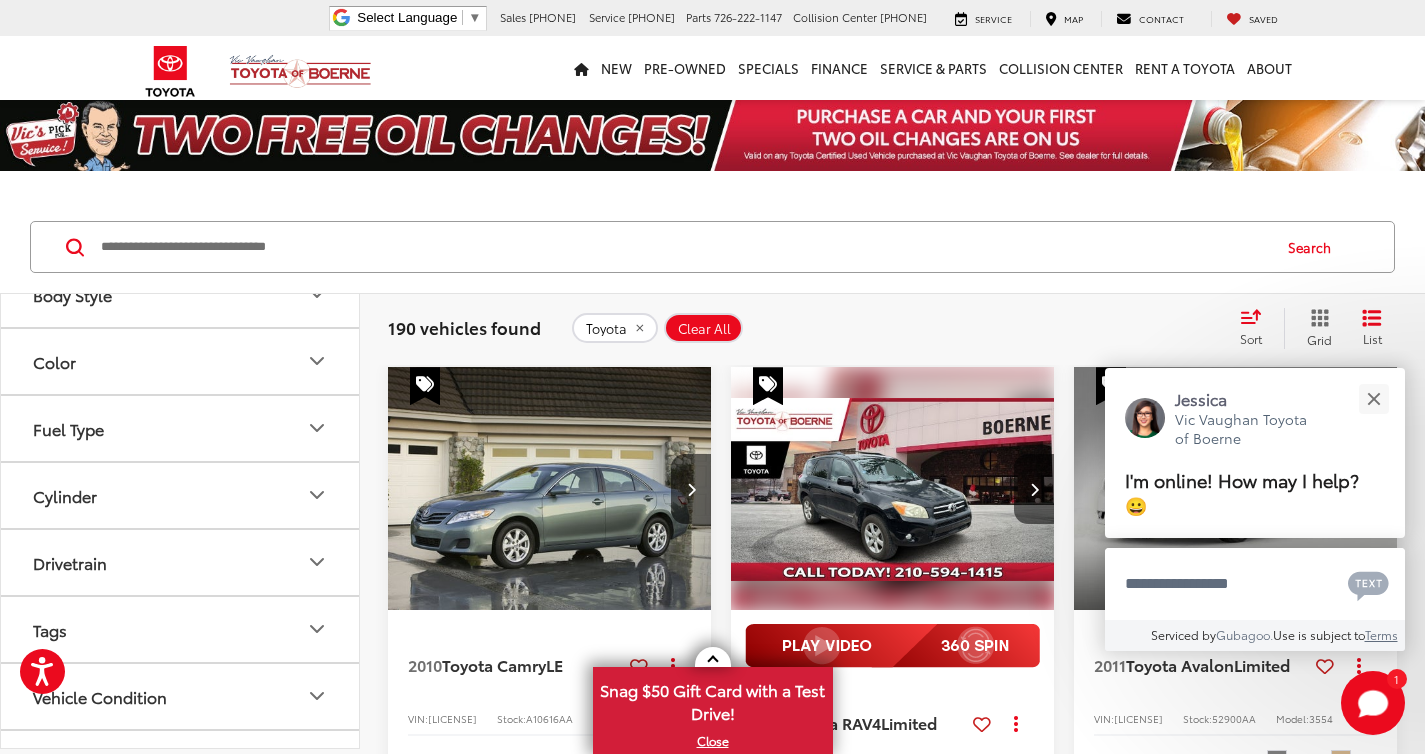 click on "Tundra Hybrid (2)" at bounding box center [180, 157] 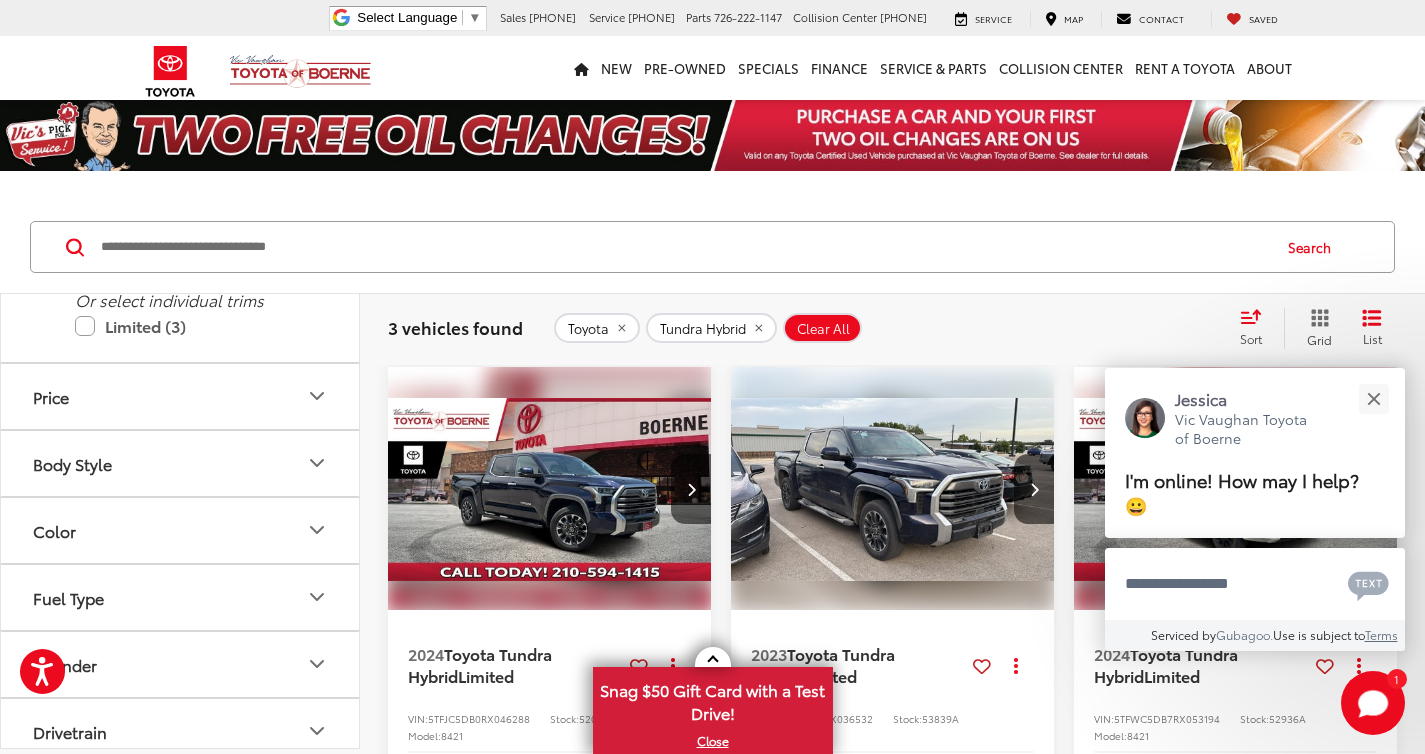 click on "Tundra (8)" at bounding box center (180, 204) 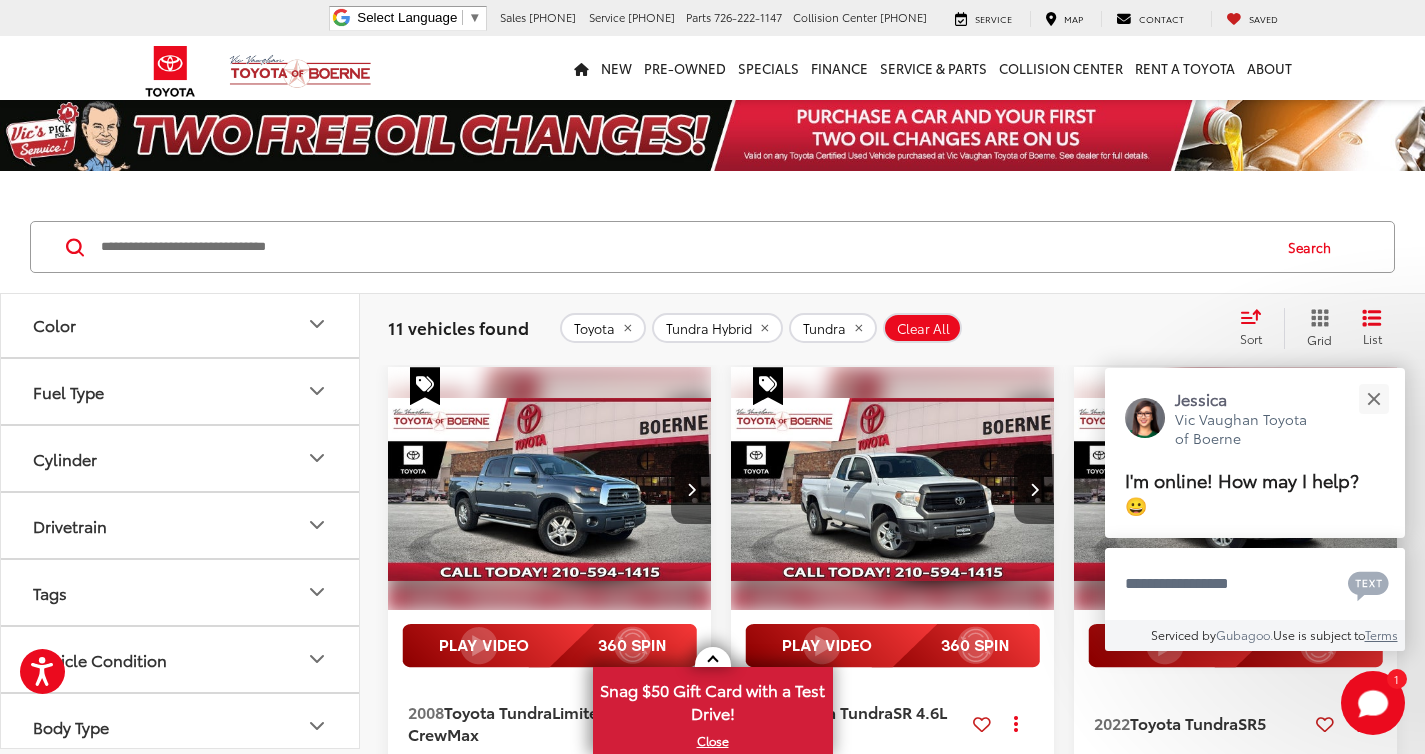 scroll, scrollTop: 1956, scrollLeft: 0, axis: vertical 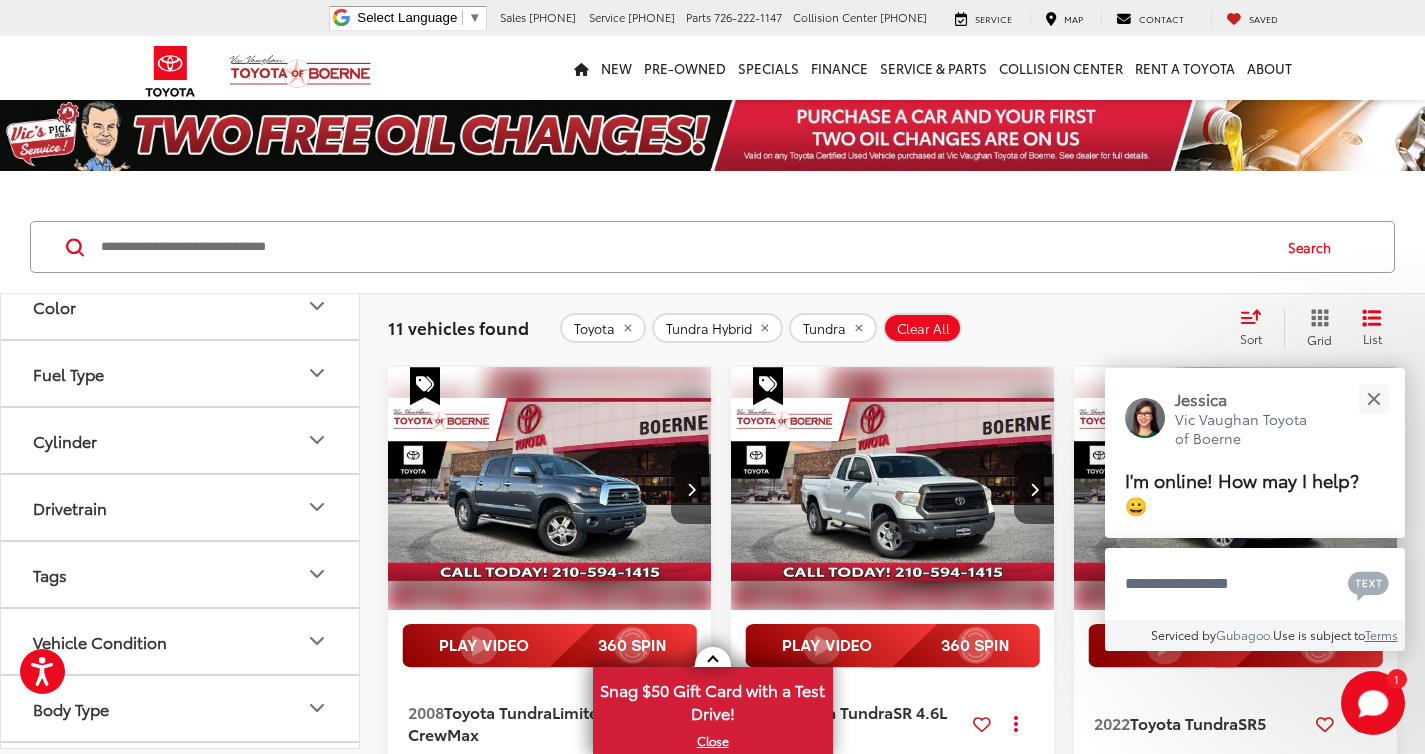 click 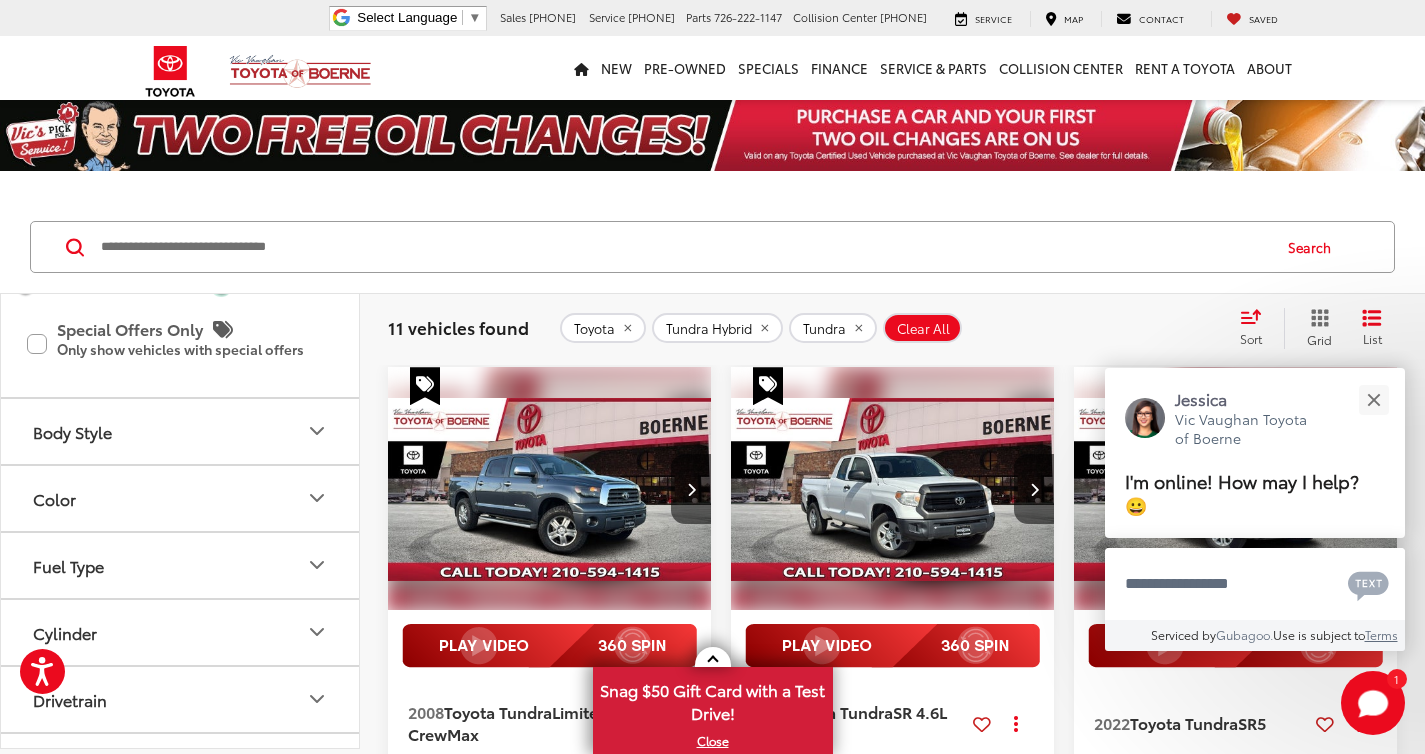 drag, startPoint x: 337, startPoint y: 618, endPoint x: 222, endPoint y: 606, distance: 115.62439 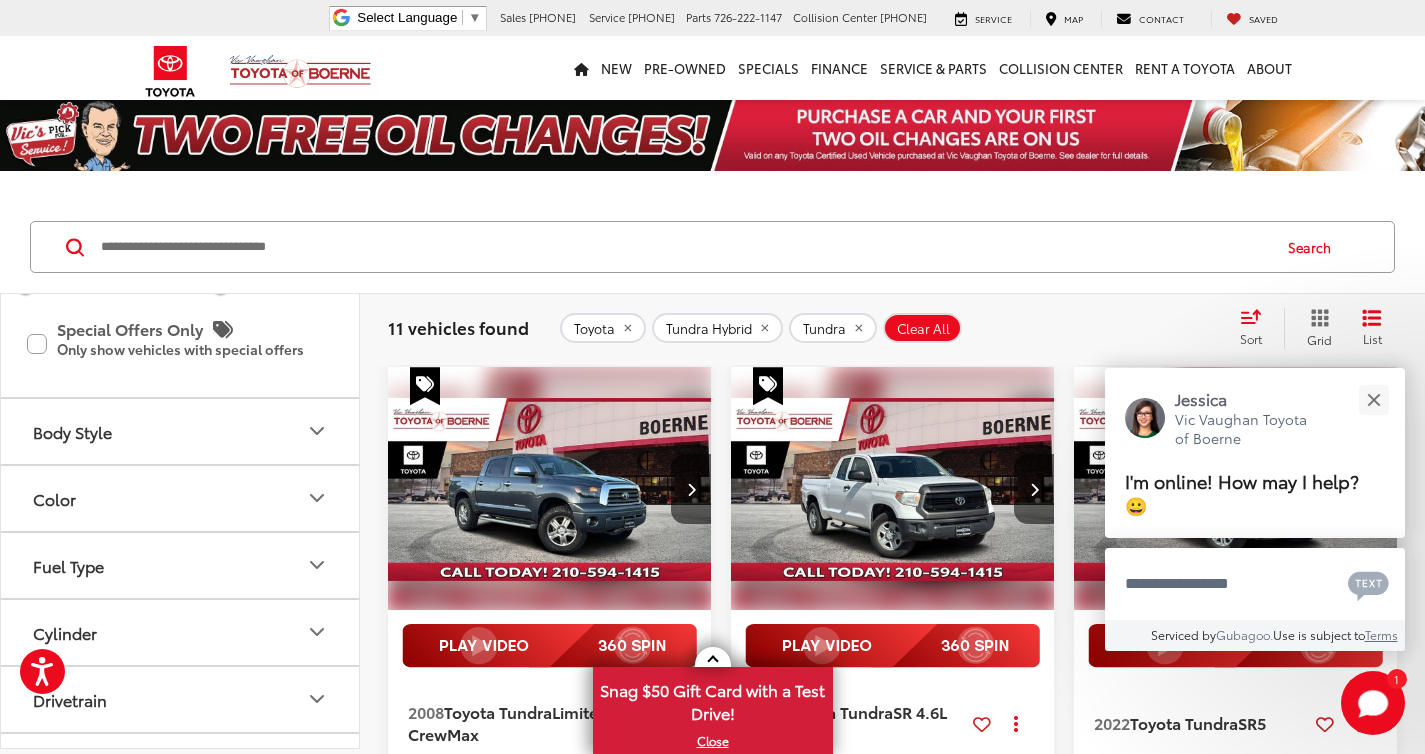 scroll, scrollTop: 2148, scrollLeft: 0, axis: vertical 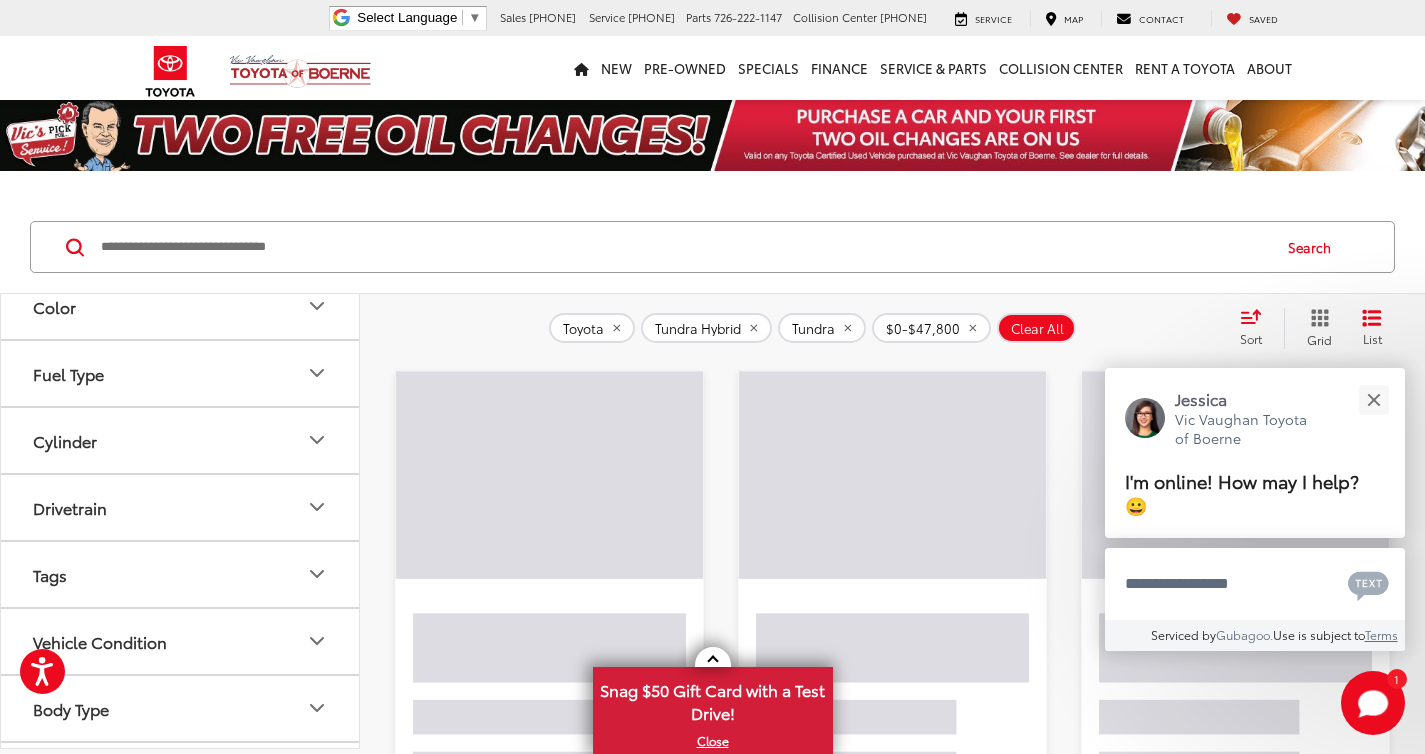 click on "Year Make  Toyota   (8)   Acura   (0)   Audi   (0)   BMW   (0)   Buick   (0)   Cadillac   (0)   Chevrolet   (0)   Chrysler   (0)   Ford   (0)   GMC   (0)   Honda   (0)   Hyundai   (0)   Jeep   (0)   Kia   (0)   Land Rover   (0)   Lexus   (0)   Lincoln   (0)   Maserati   (0)   Mercedes-Benz   (0)   MINI   (0)   Nissan   (0)   RAM   (0)   Subaru   (0)   Volkswagen   (0)  Model & Trim Toyota 4Runner (12)  All Trims Or select individual trims SR5 (8)  TRD Off-Road Premium (1)  Limited (1)  SR5 Premium (1)  TRD Off-Road (1)  TRD Pro (0)  Avalon (1)  All Trims Or select individual trims Touring (1)  bZ4X (1)  All Trims Or select individual trims XLE (1)  Camry (35)  All Trims Or select individual trims SE (17)  XSE (9)  LE (4)  SE Nightshade (3)  Special Edition (1)  XLE (1)  Corolla (14)  All Trims Or select individual trims LE (9)  SE (4)  FX (1)  Corolla Cross (3)  All Trims Or select individual trims XLE (2)  L (1)  Corolla Hatchback (1)  All Trims Or select individual trims SE (1)  Corolla Hybrid (1)  LE (1)" at bounding box center [180, 521] 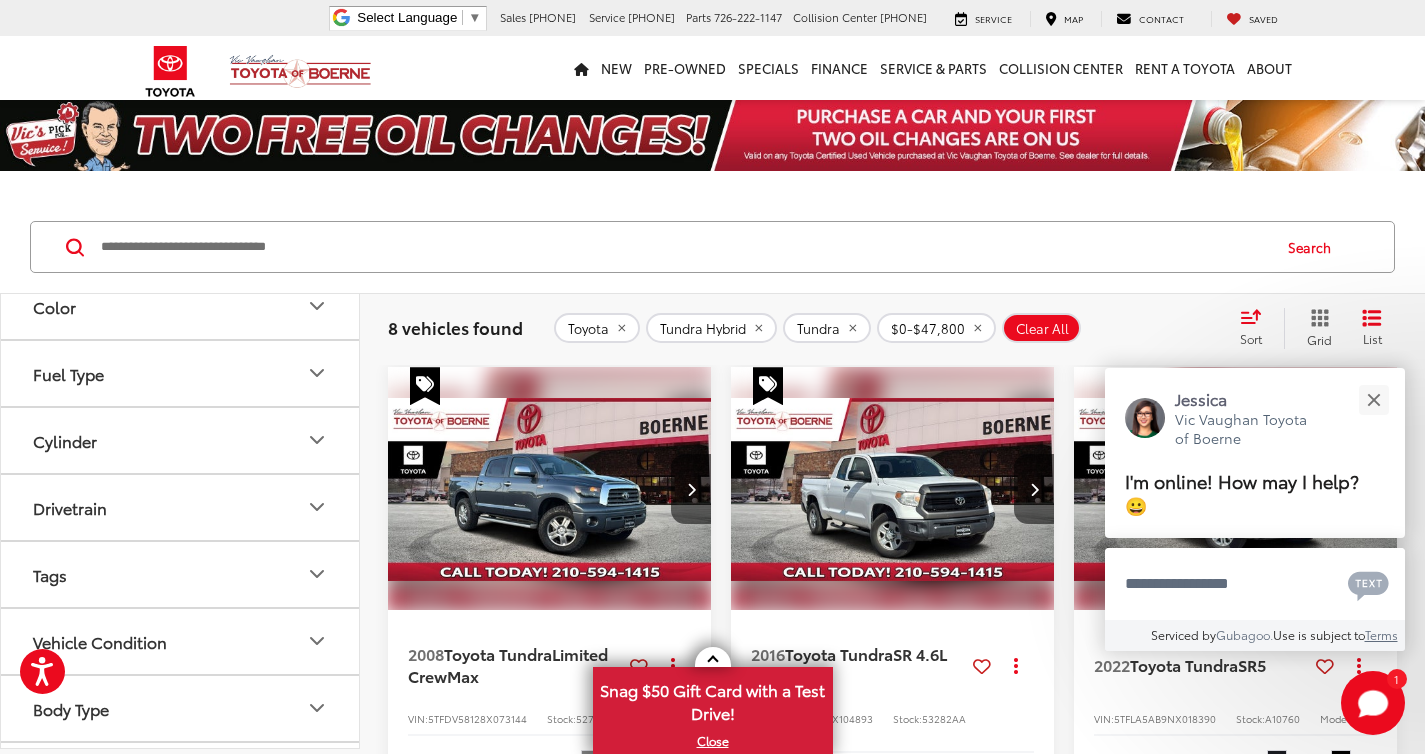 click on "* — ****** 0 47800" at bounding box center [180, 55] 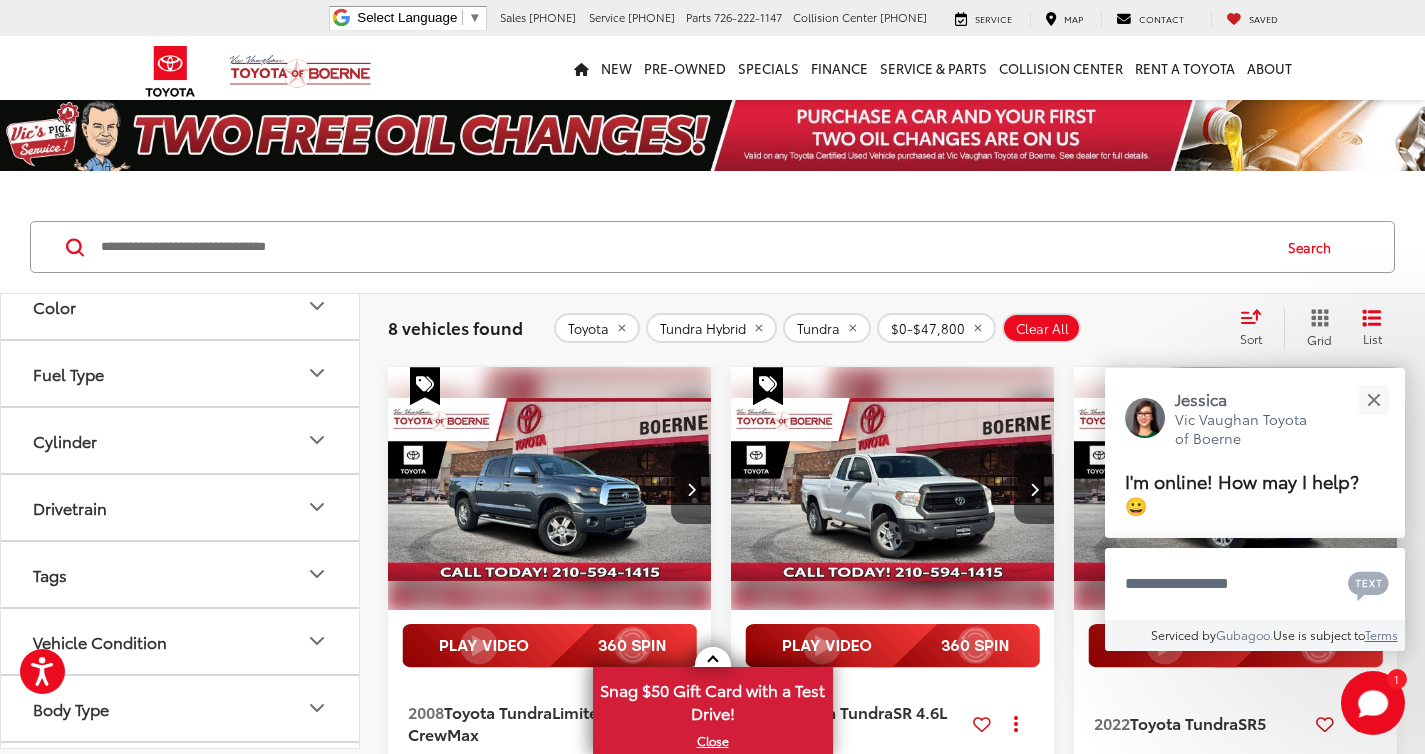 click on "* — ****** 0 47800" at bounding box center [180, 55] 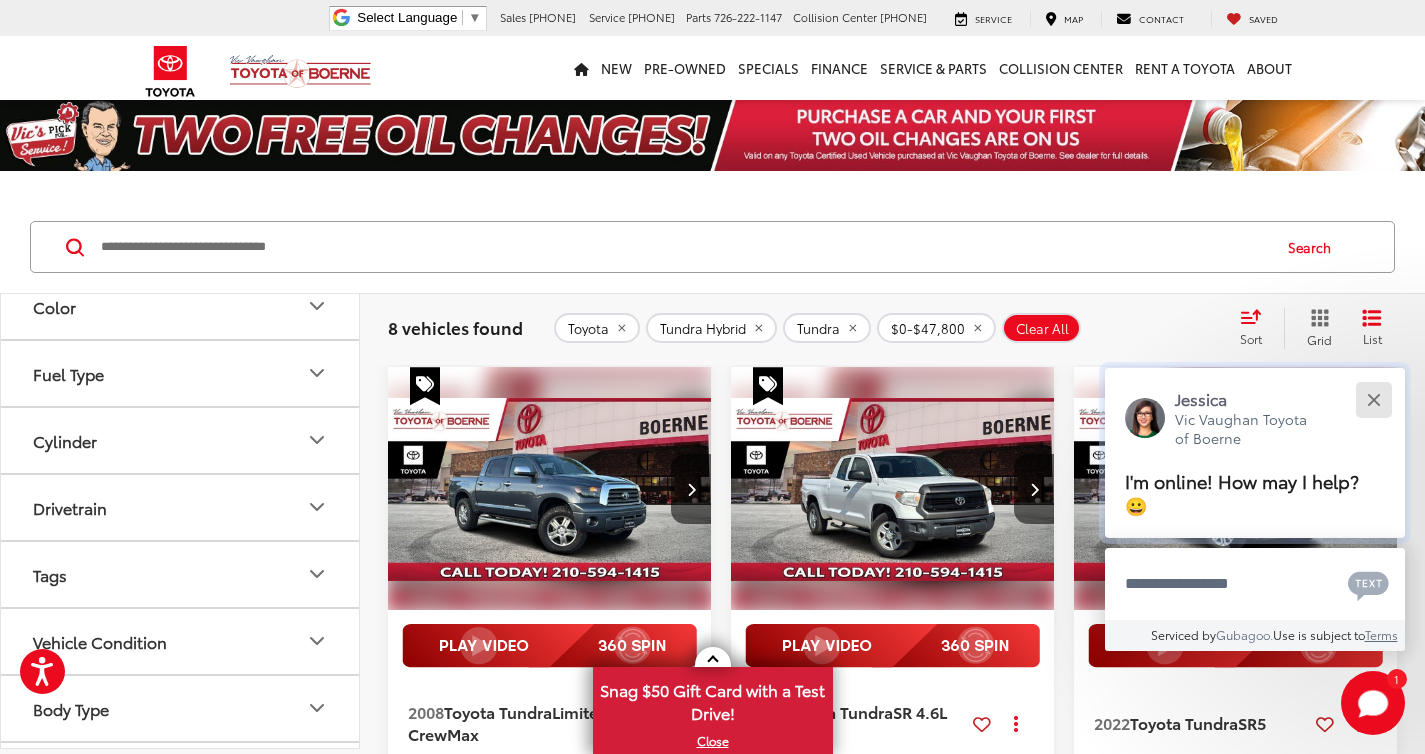 click at bounding box center (1373, 399) 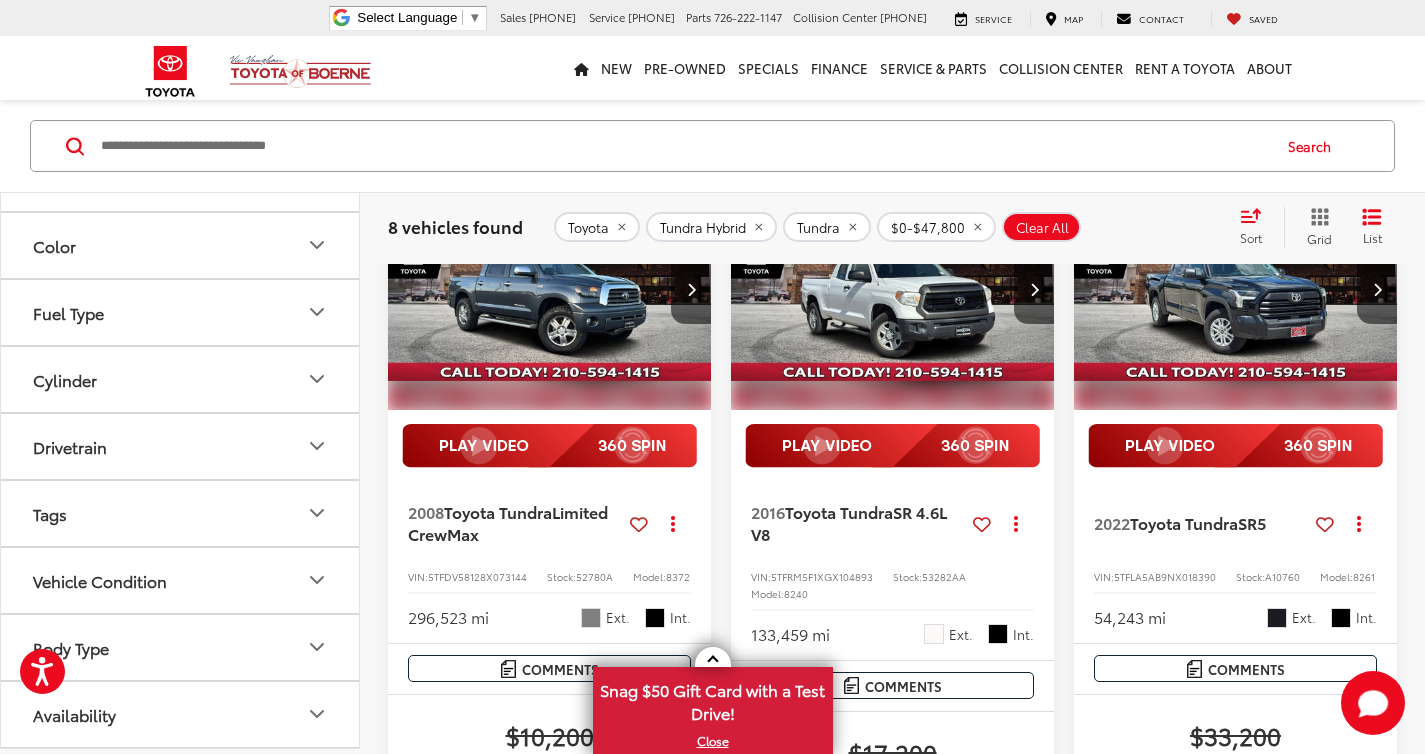 scroll, scrollTop: 199, scrollLeft: 0, axis: vertical 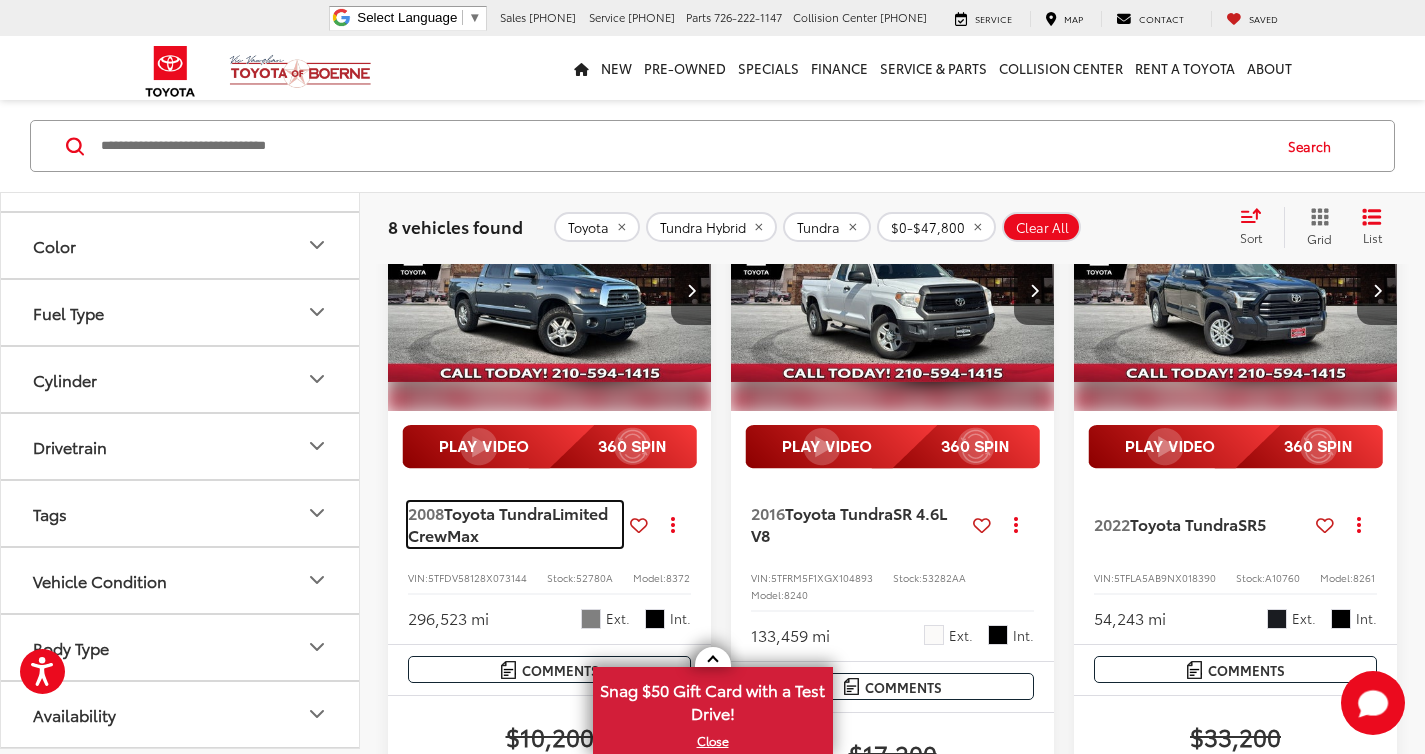 click on "Toyota Tundra" at bounding box center (498, 512) 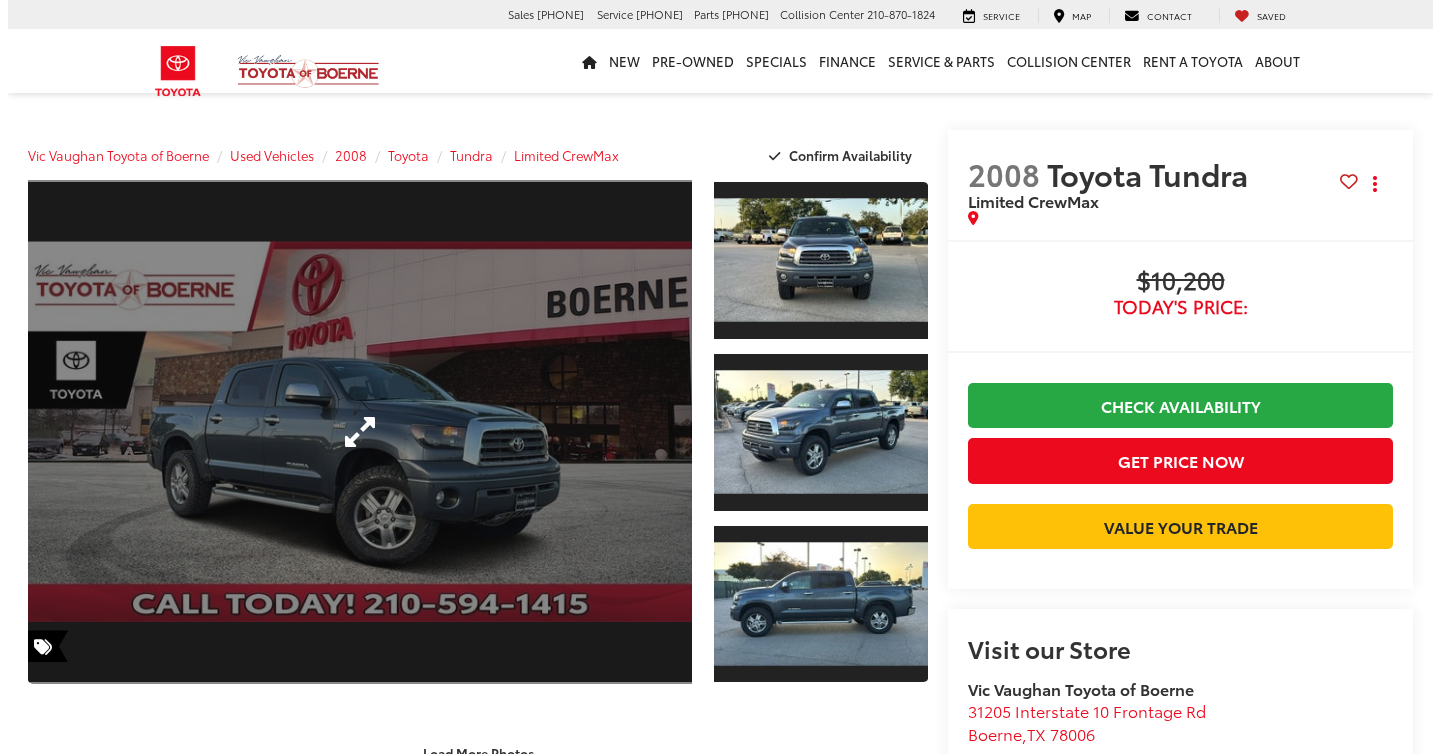 scroll, scrollTop: 0, scrollLeft: 0, axis: both 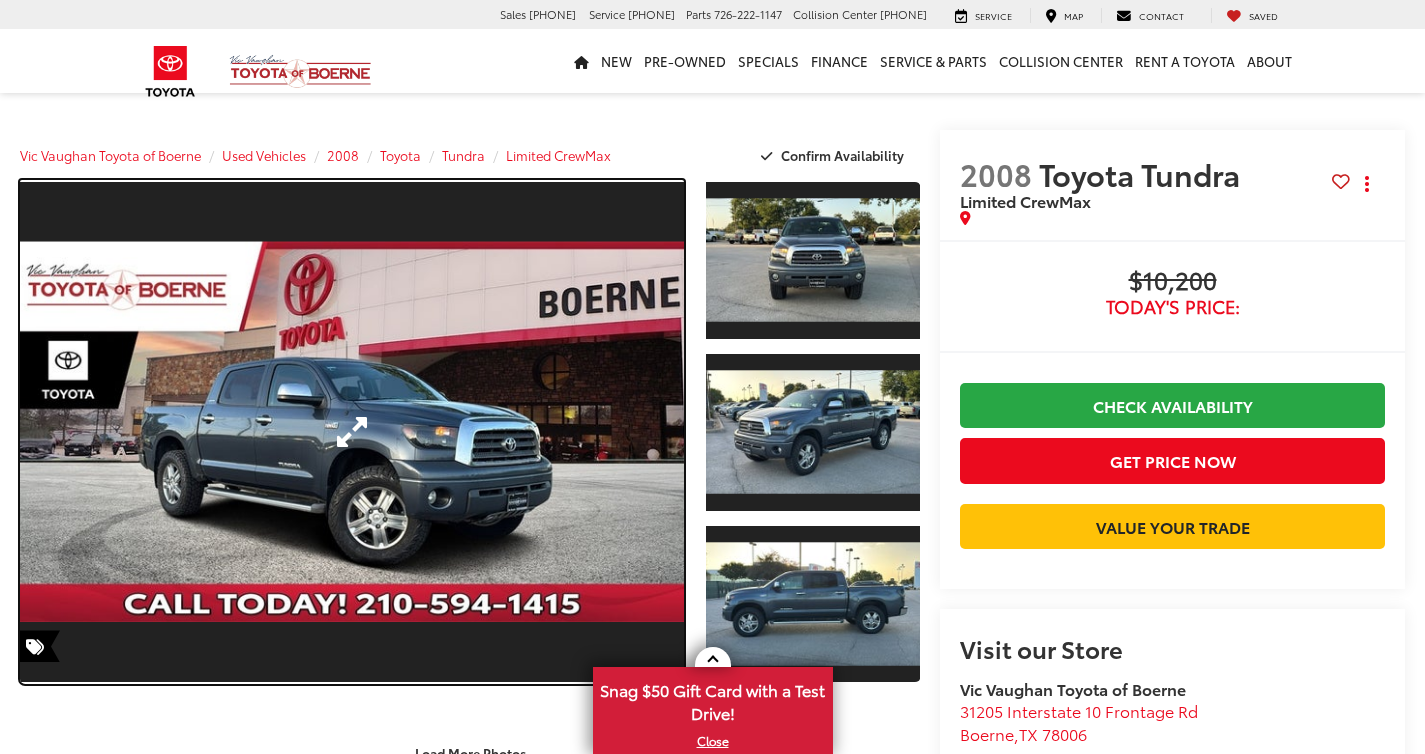 click at bounding box center [352, 432] 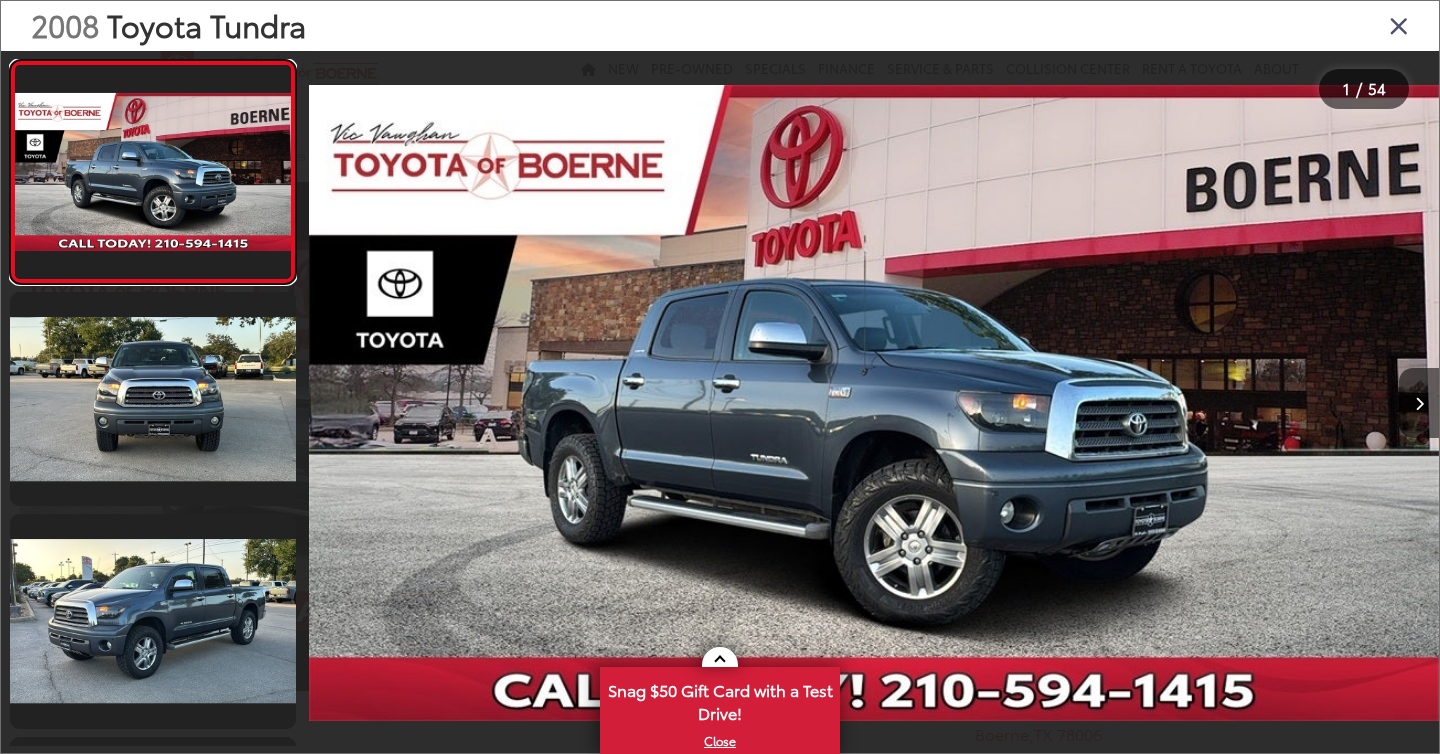 scroll, scrollTop: 0, scrollLeft: 0, axis: both 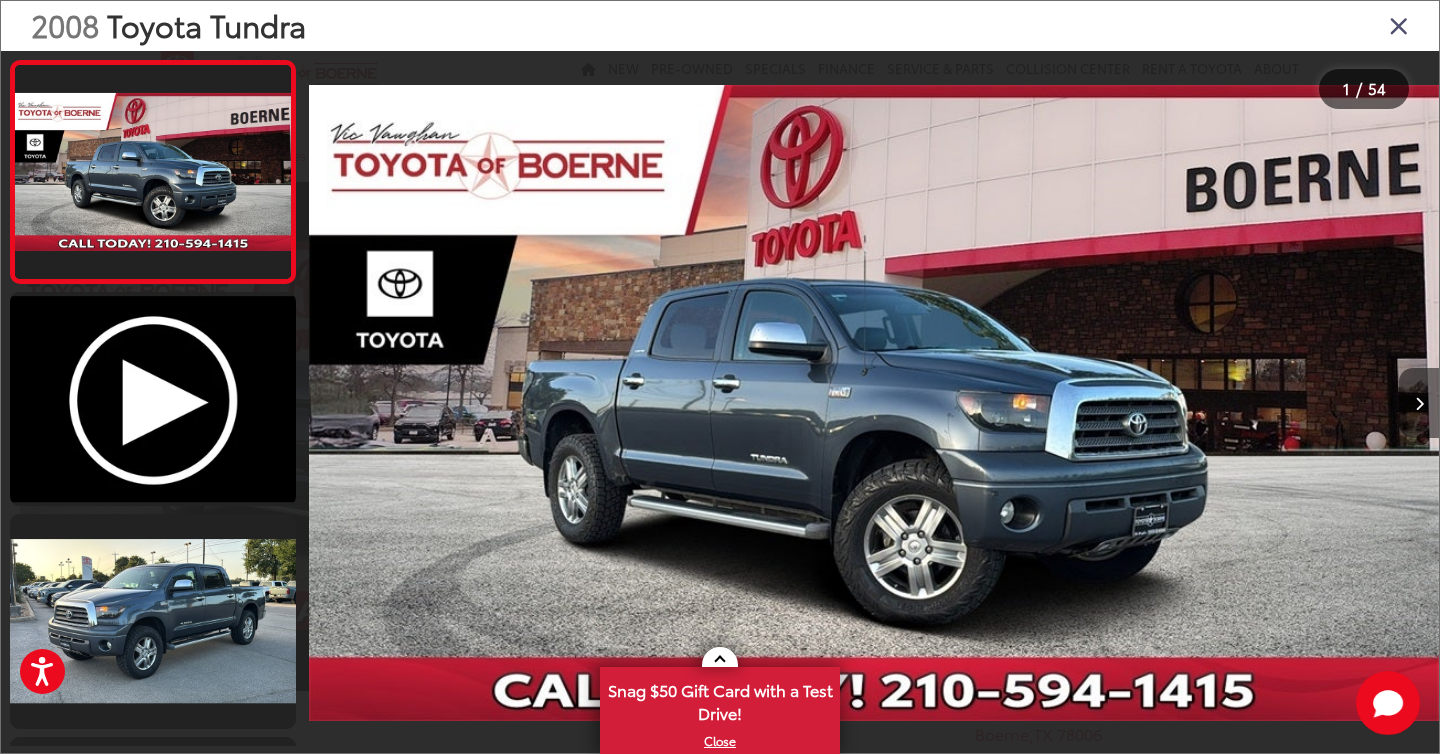 click at bounding box center [1419, 403] 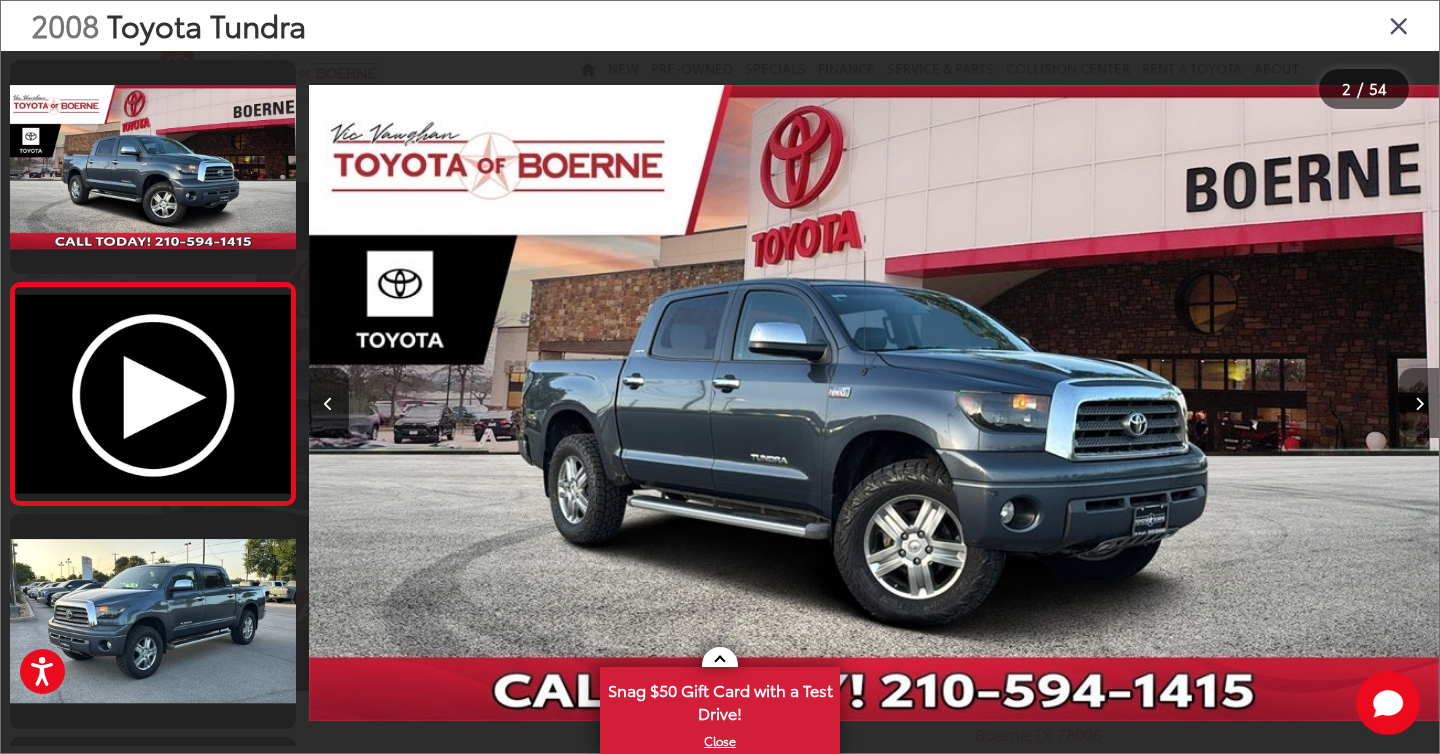 scroll, scrollTop: 0, scrollLeft: 225, axis: horizontal 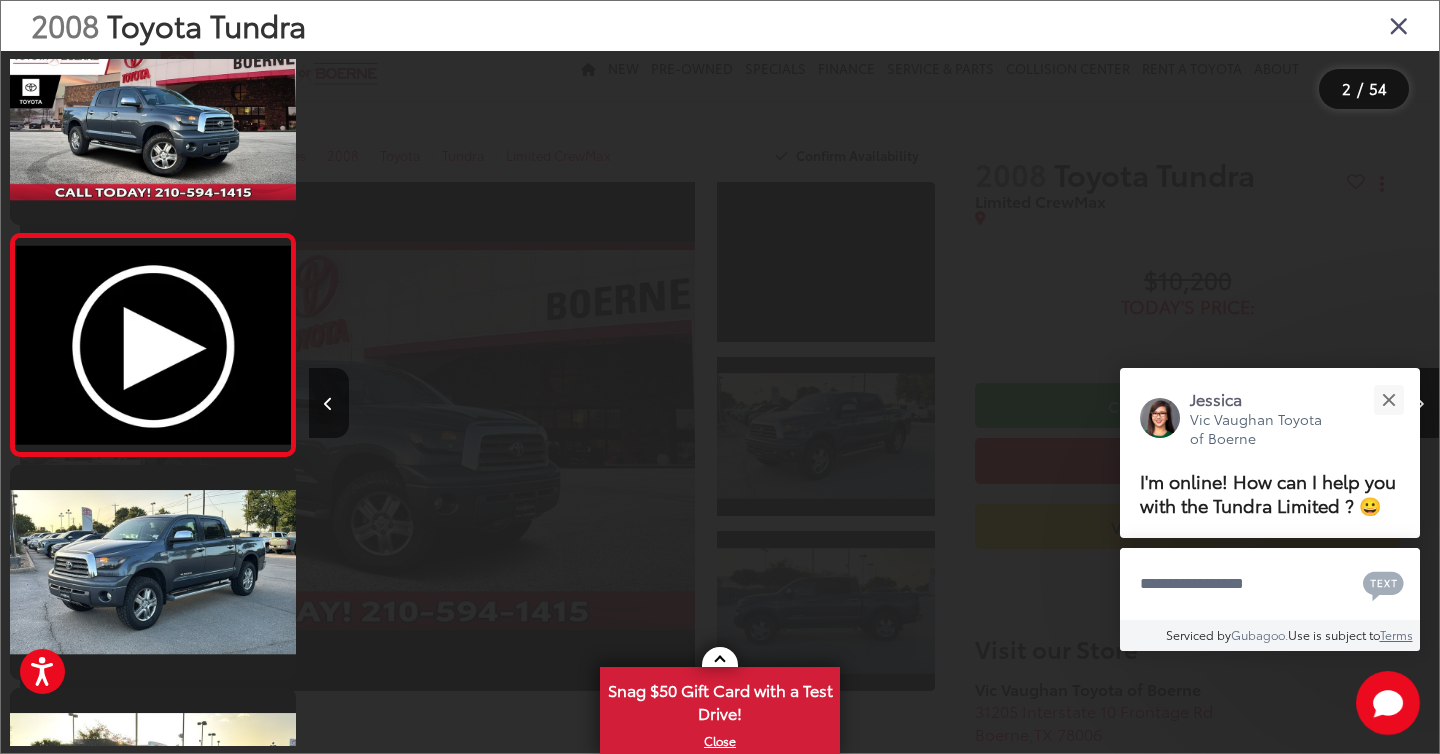 click at bounding box center [1419, 403] 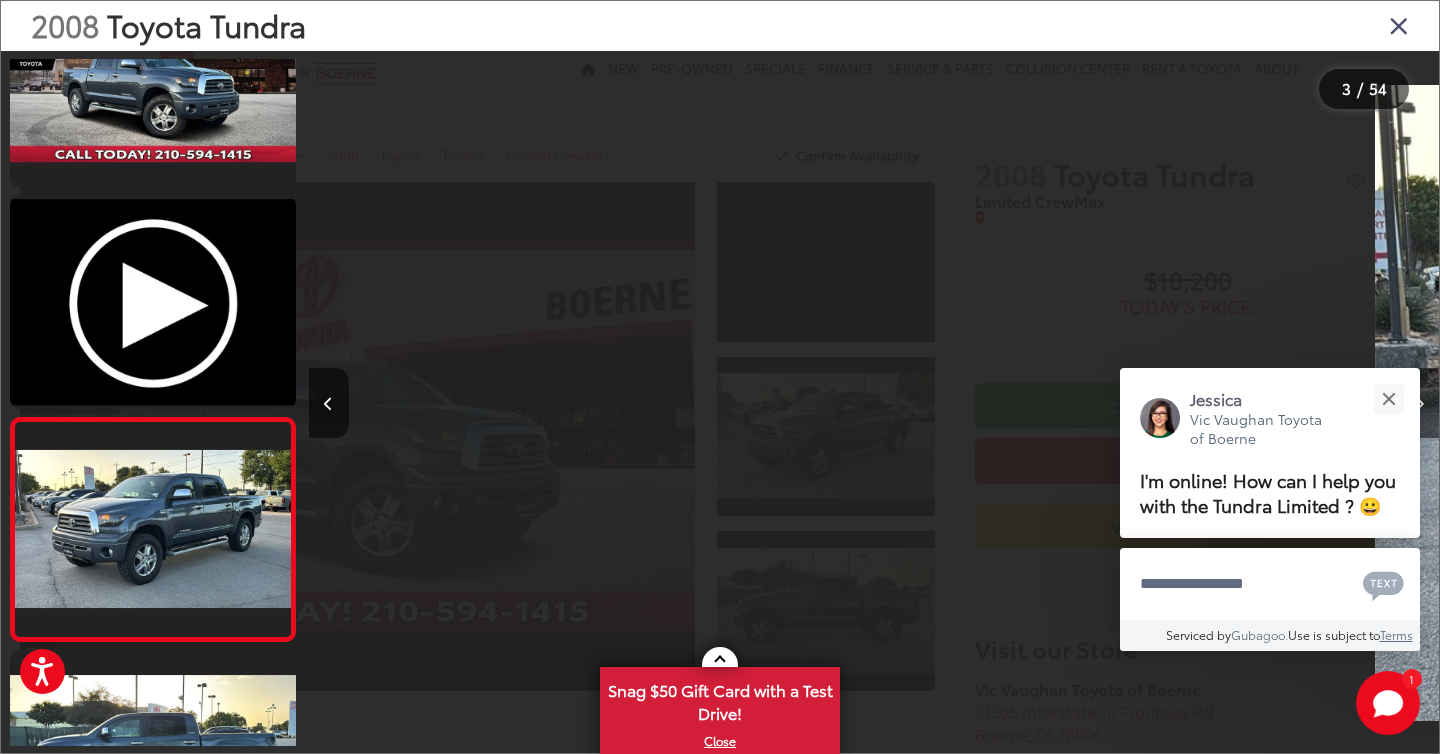 scroll, scrollTop: 203, scrollLeft: 0, axis: vertical 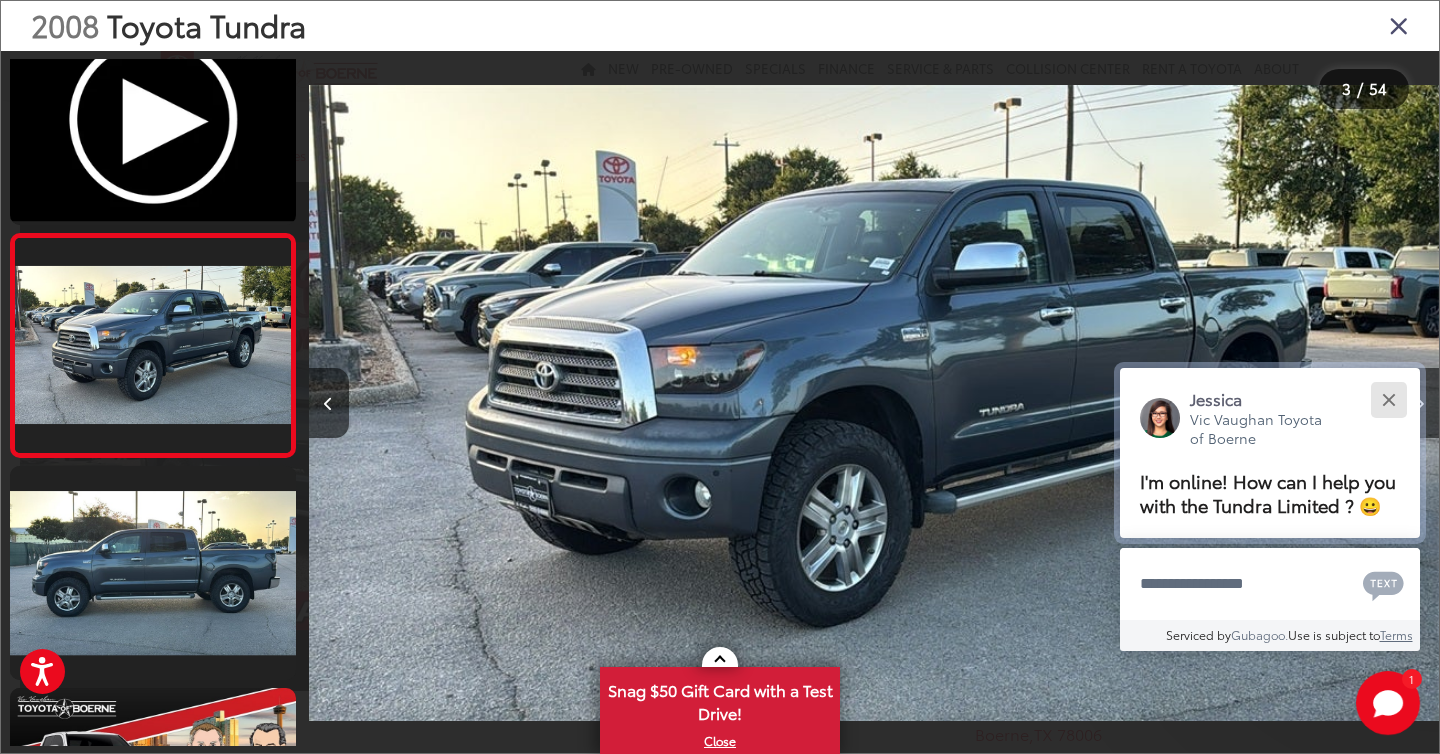 click at bounding box center [1388, 399] 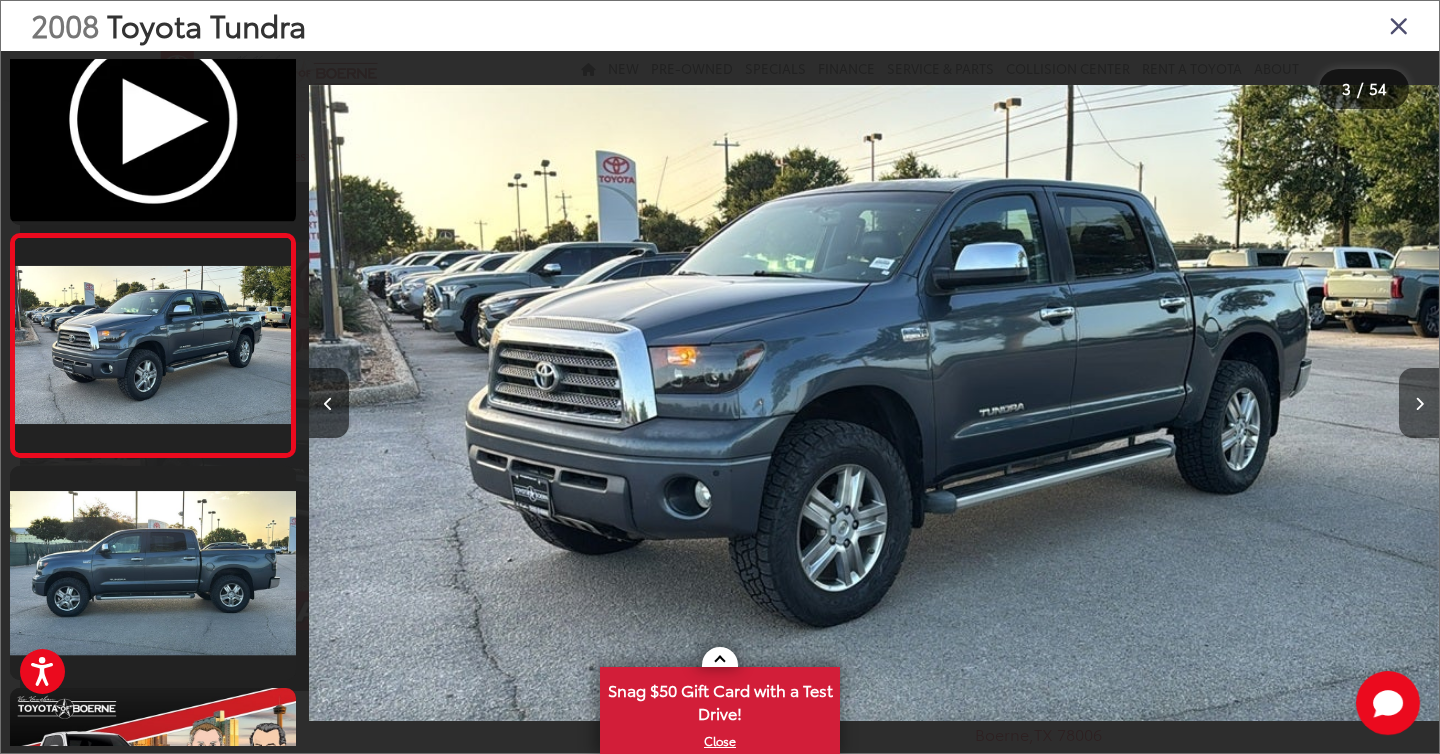click at bounding box center [1419, 403] 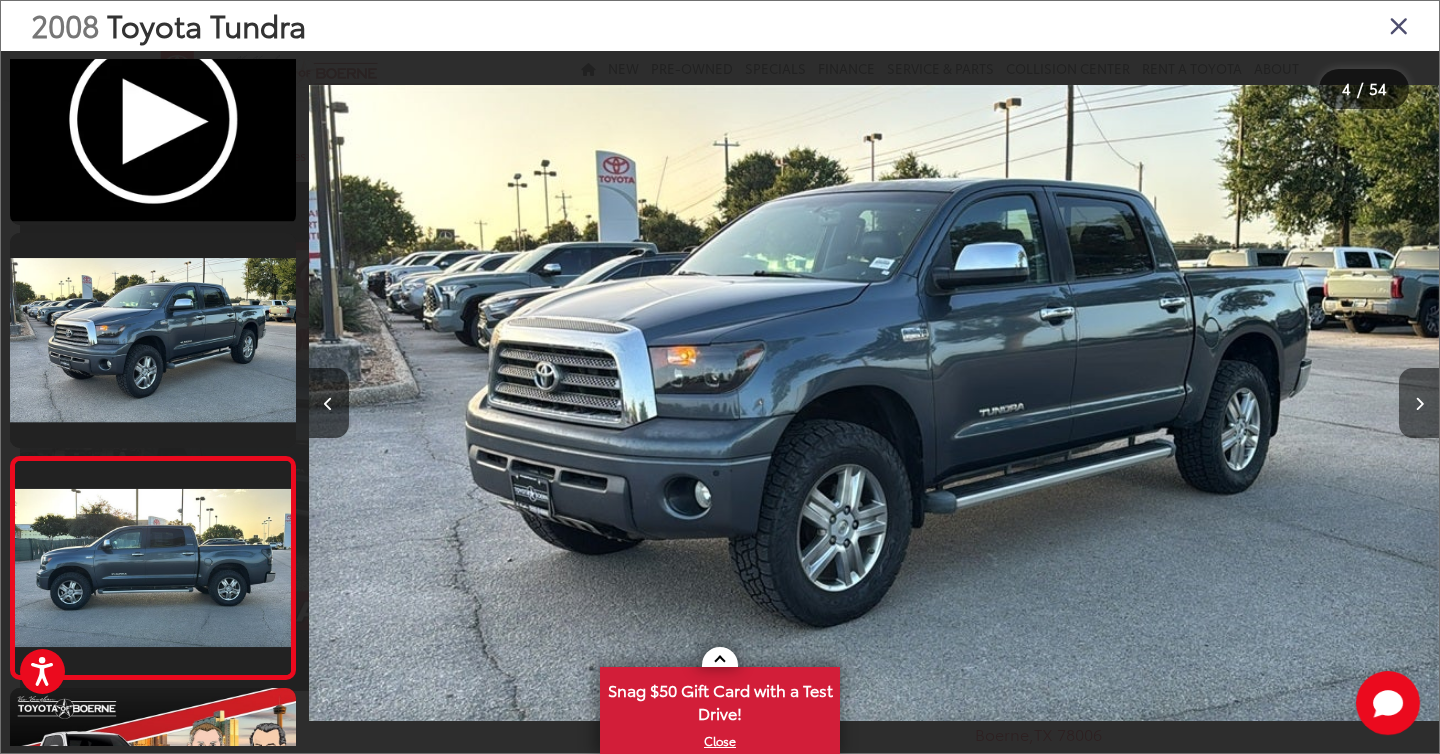 scroll, scrollTop: 0, scrollLeft: 2324, axis: horizontal 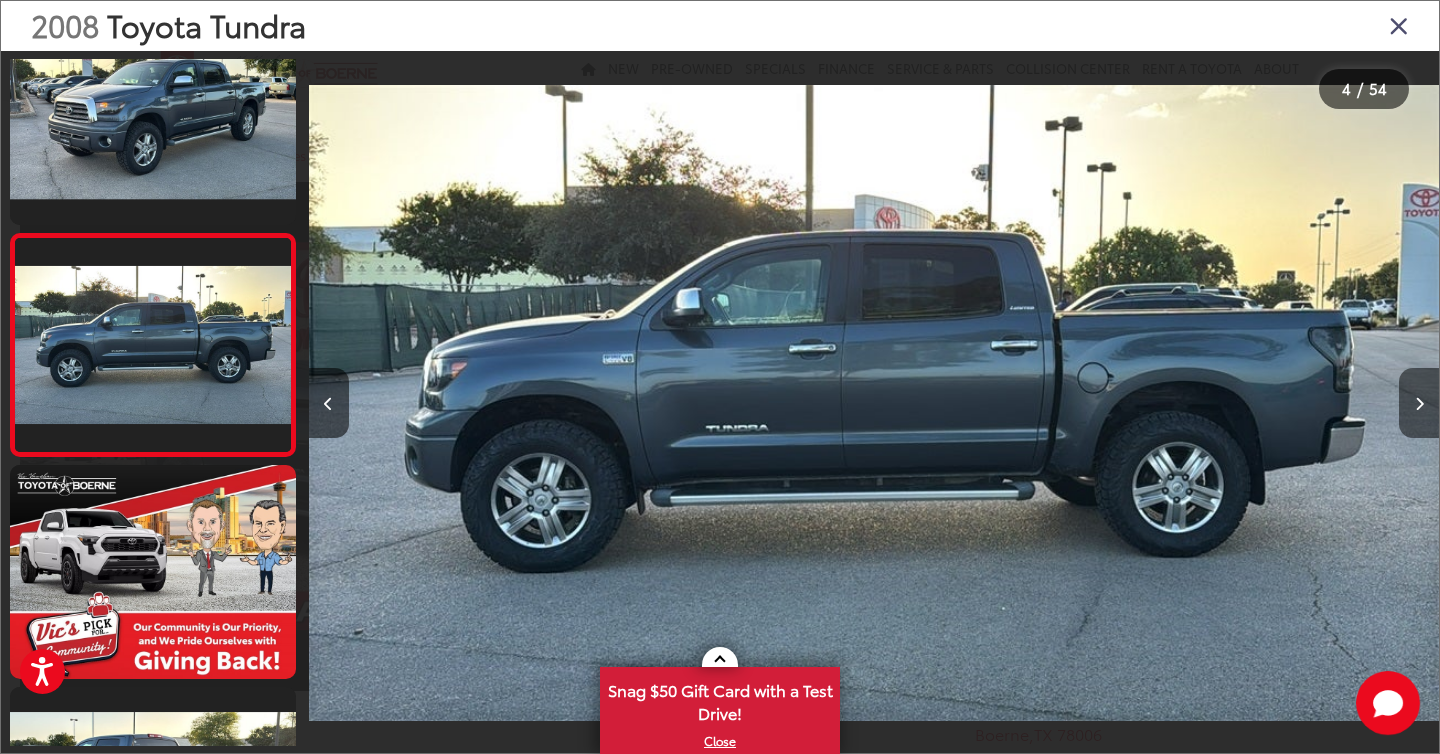 click at bounding box center (1419, 403) 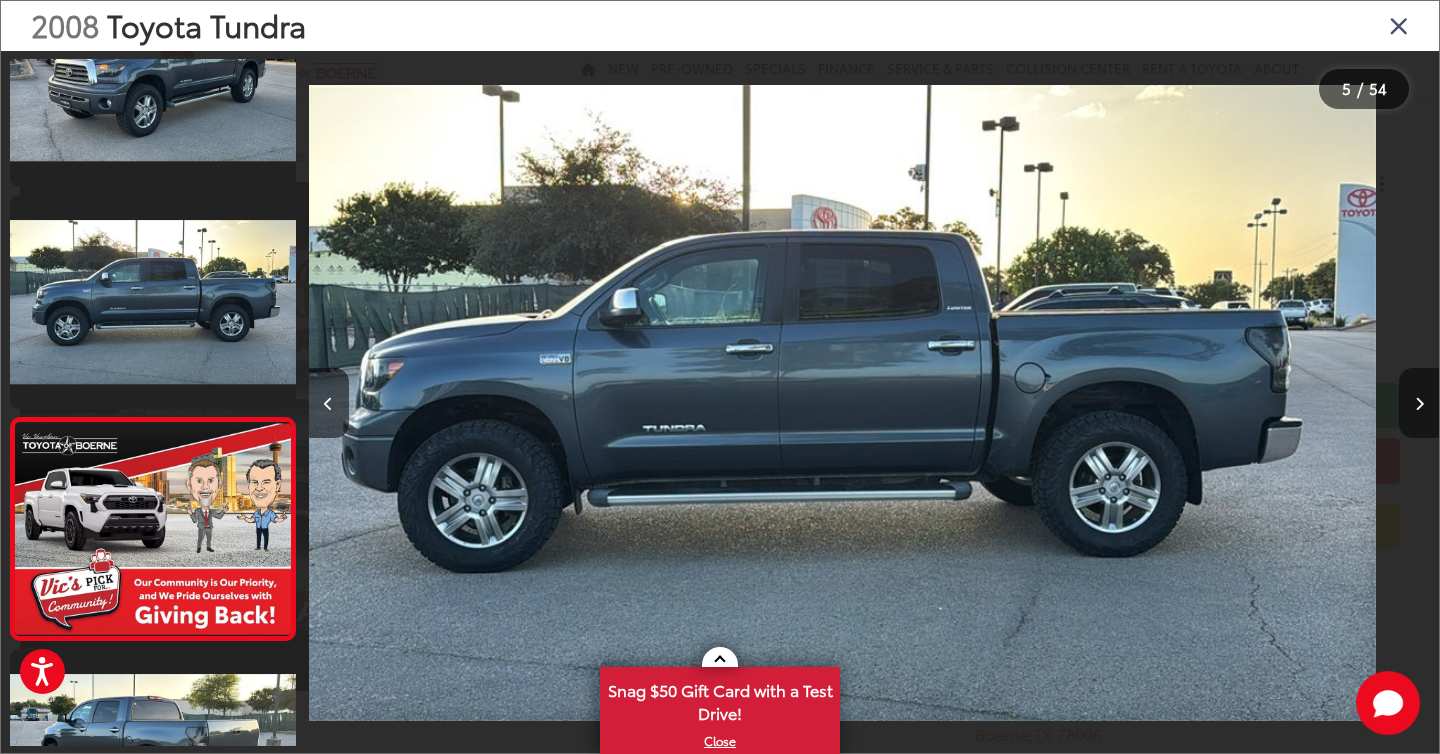 scroll, scrollTop: 614, scrollLeft: 0, axis: vertical 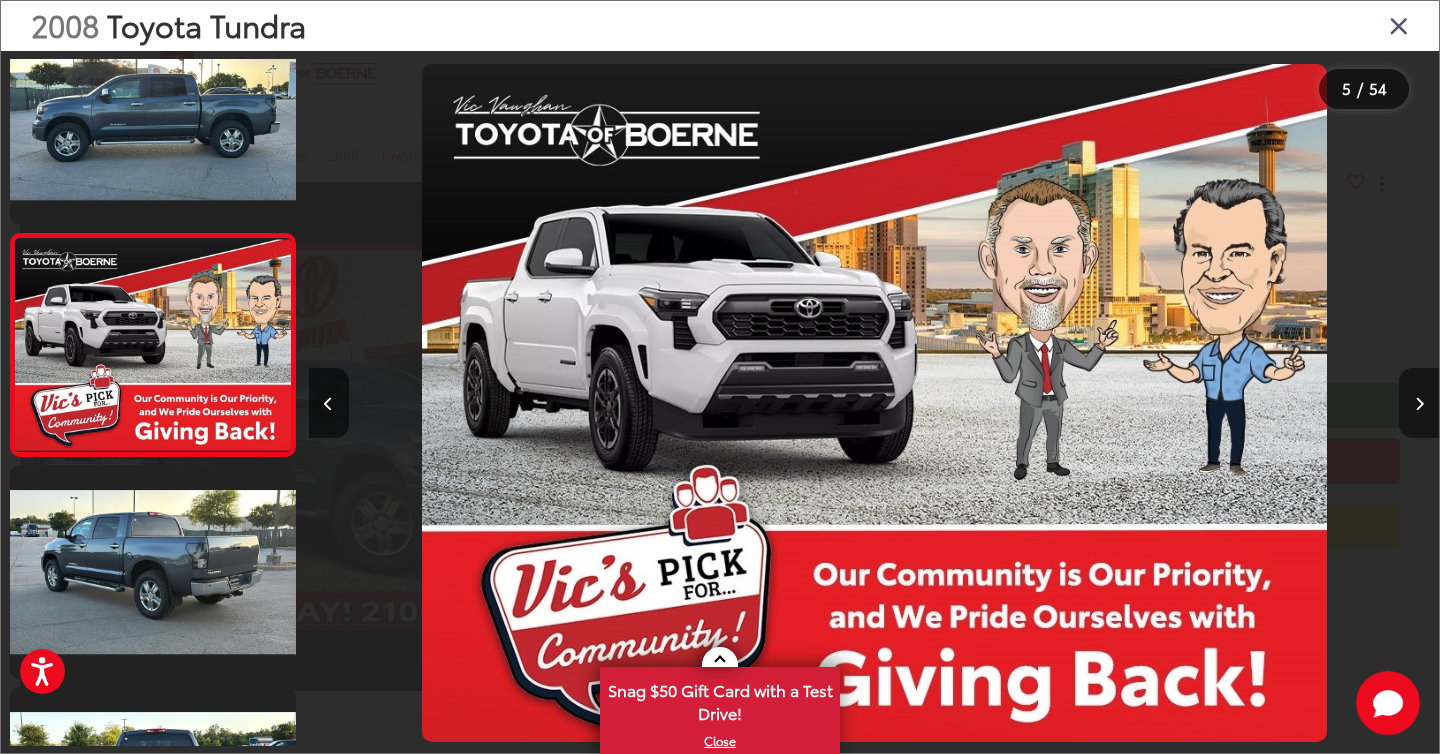 click at bounding box center (1419, 403) 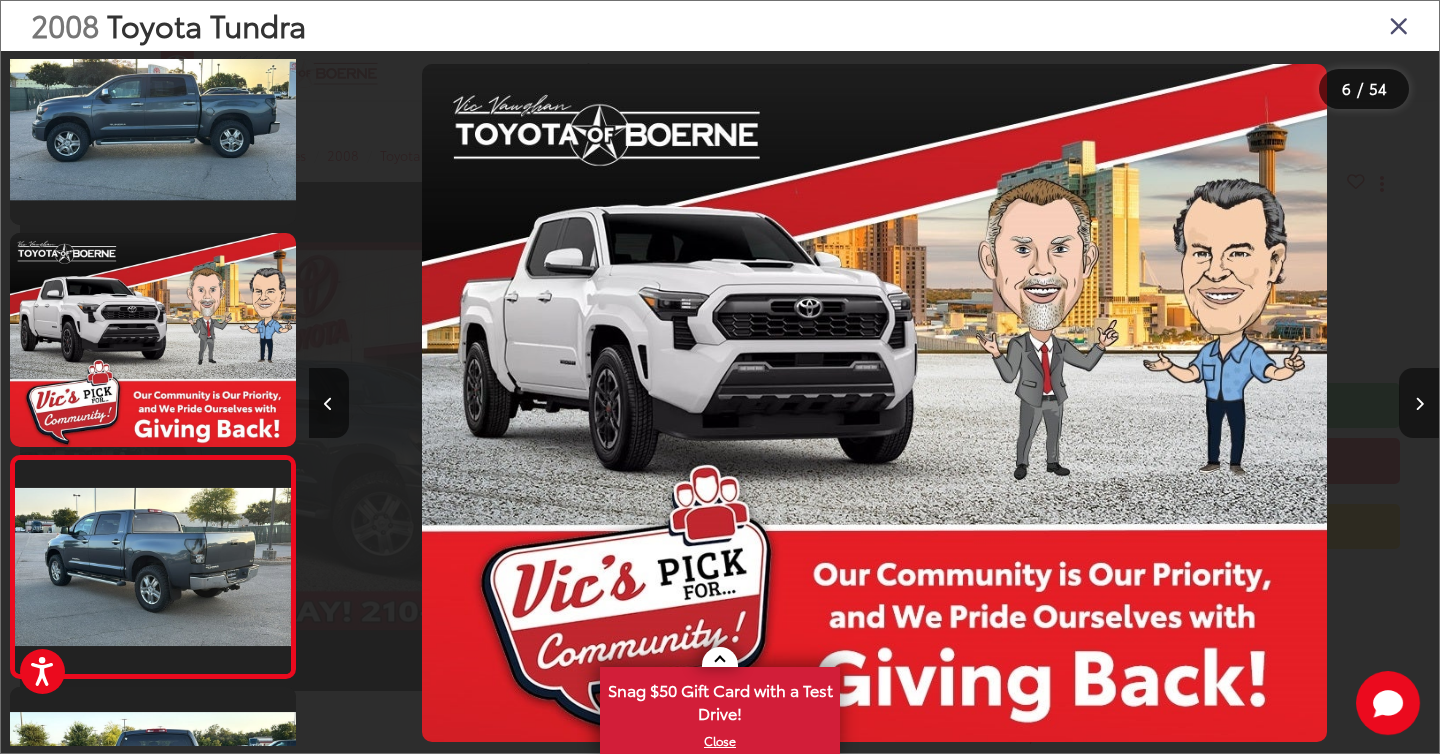 scroll, scrollTop: 0, scrollLeft: 4785, axis: horizontal 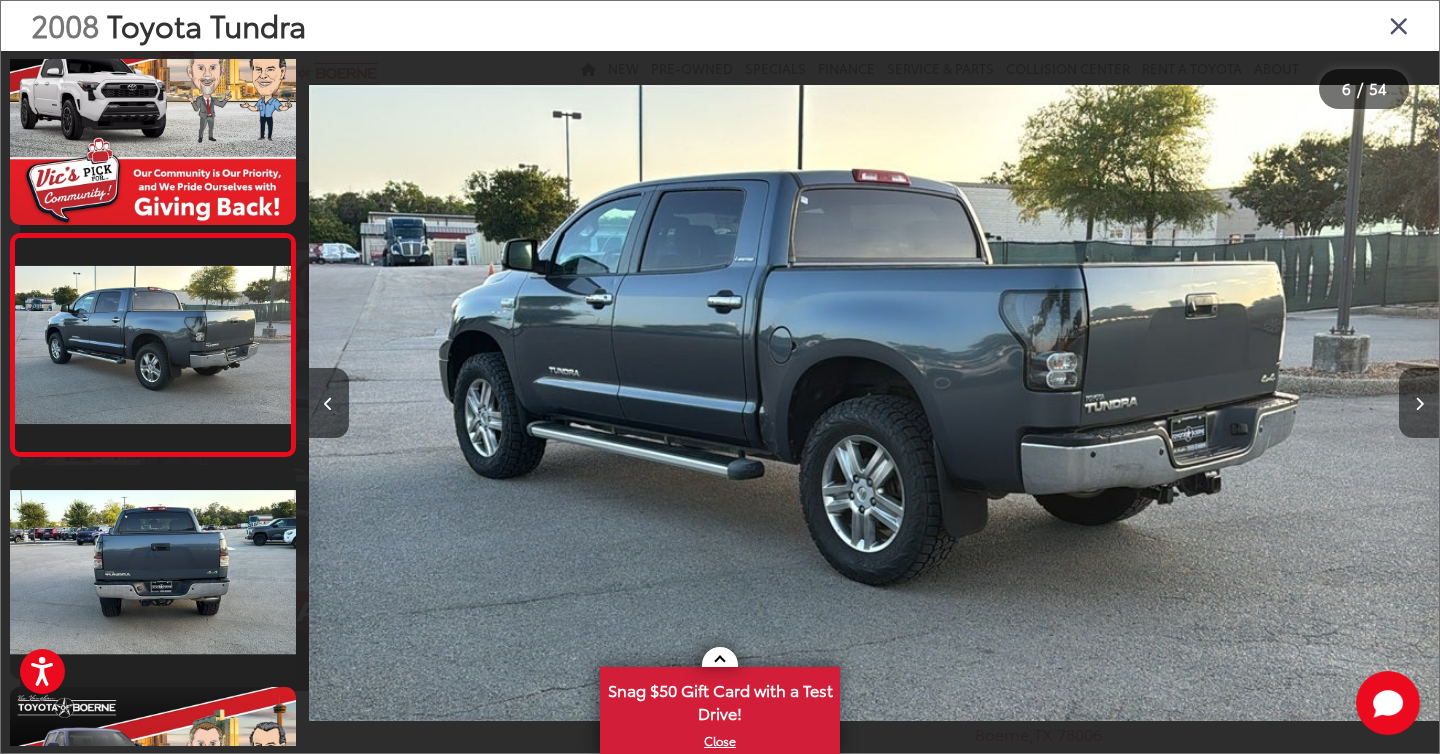 click at bounding box center (1419, 403) 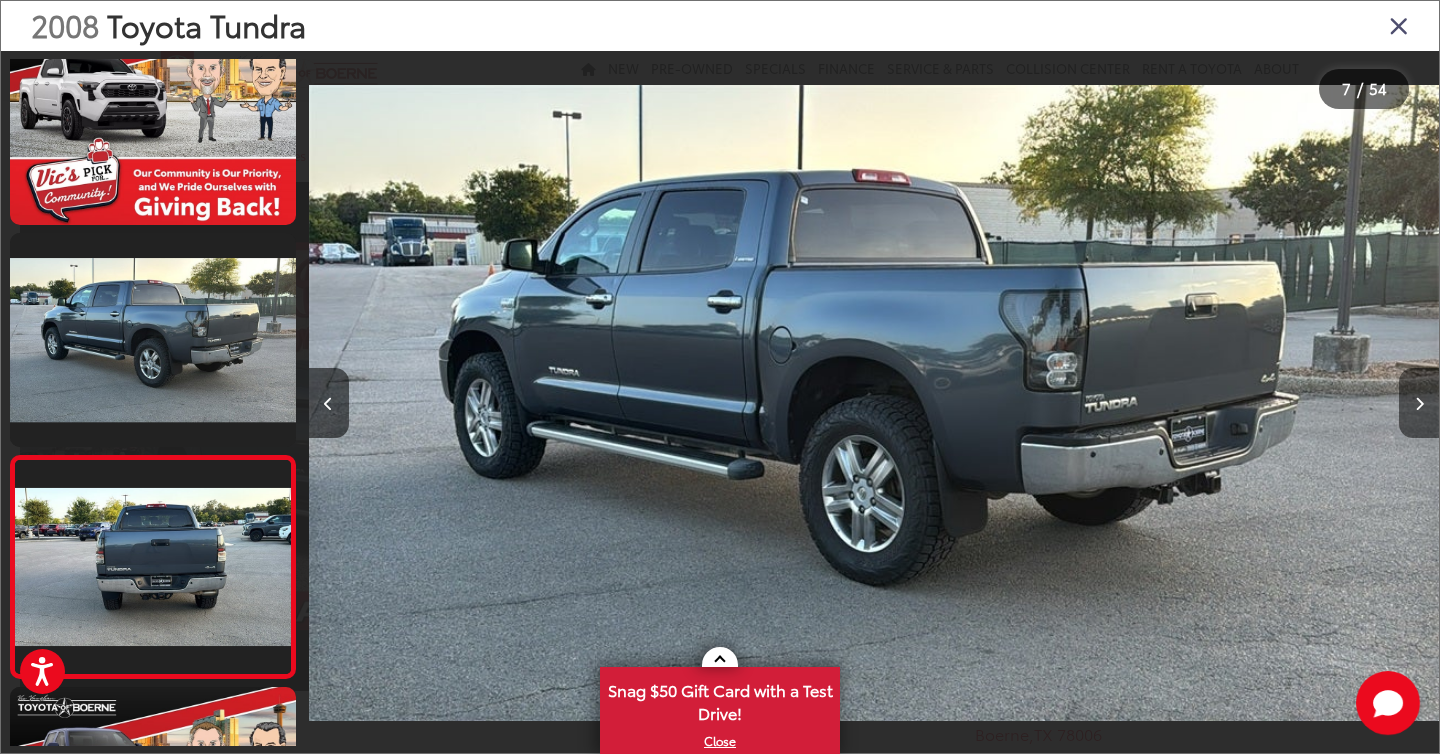 scroll, scrollTop: 0, scrollLeft: 5844, axis: horizontal 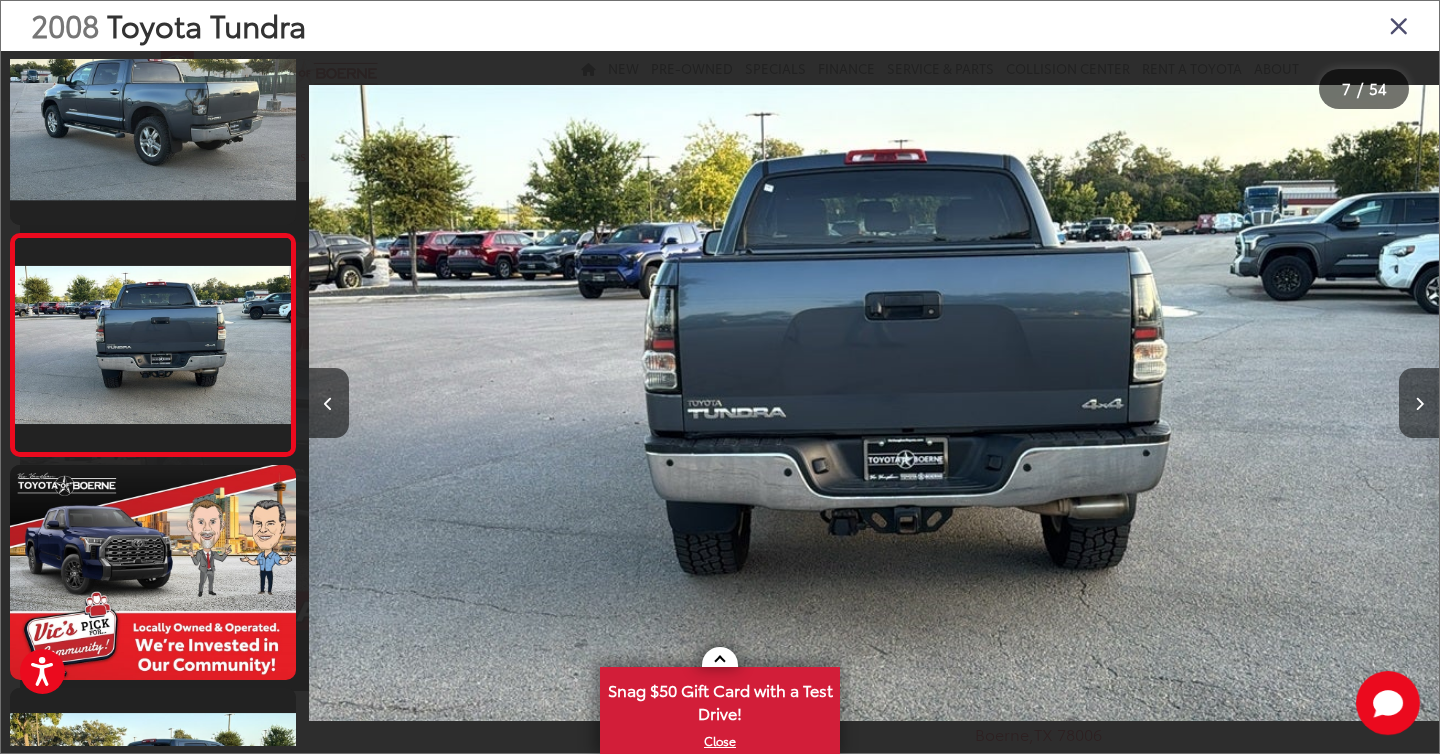 click at bounding box center (1419, 403) 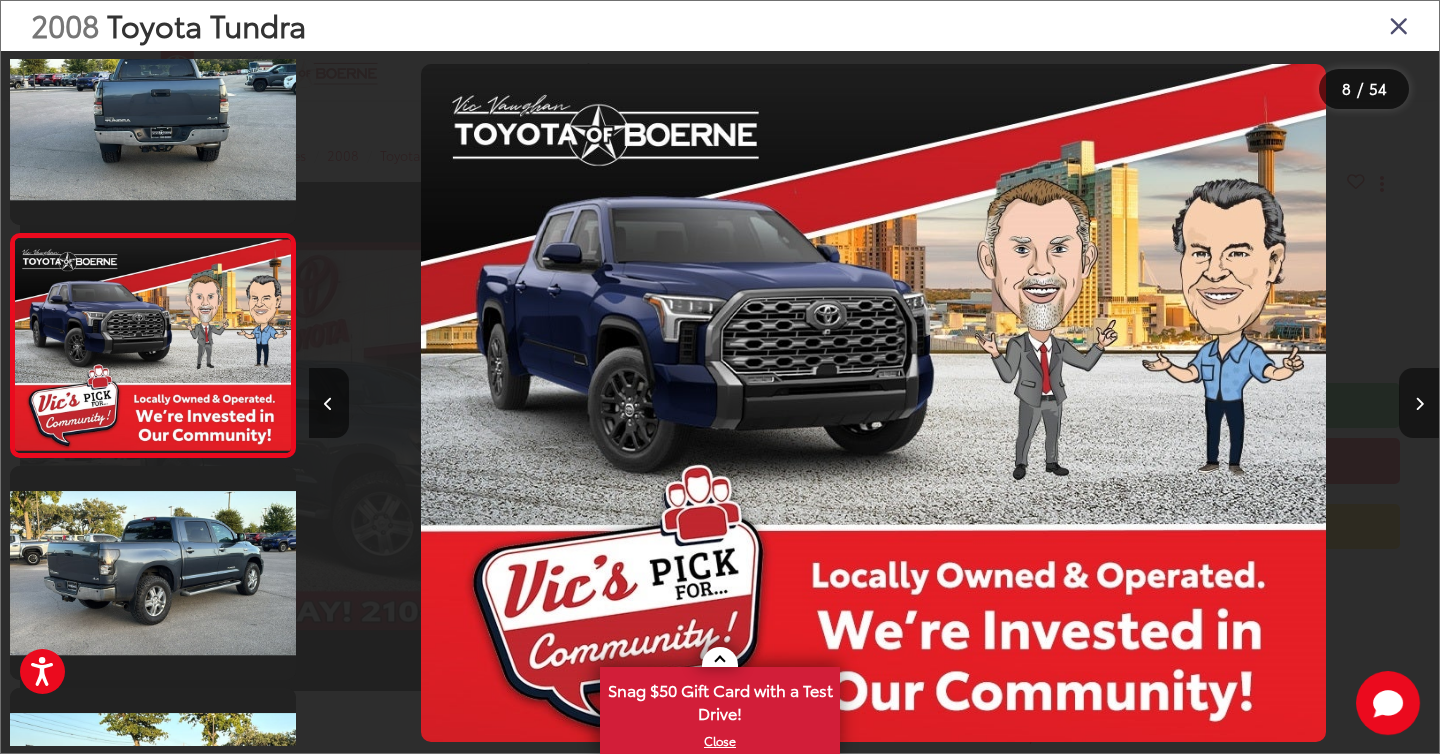 click at bounding box center (1419, 403) 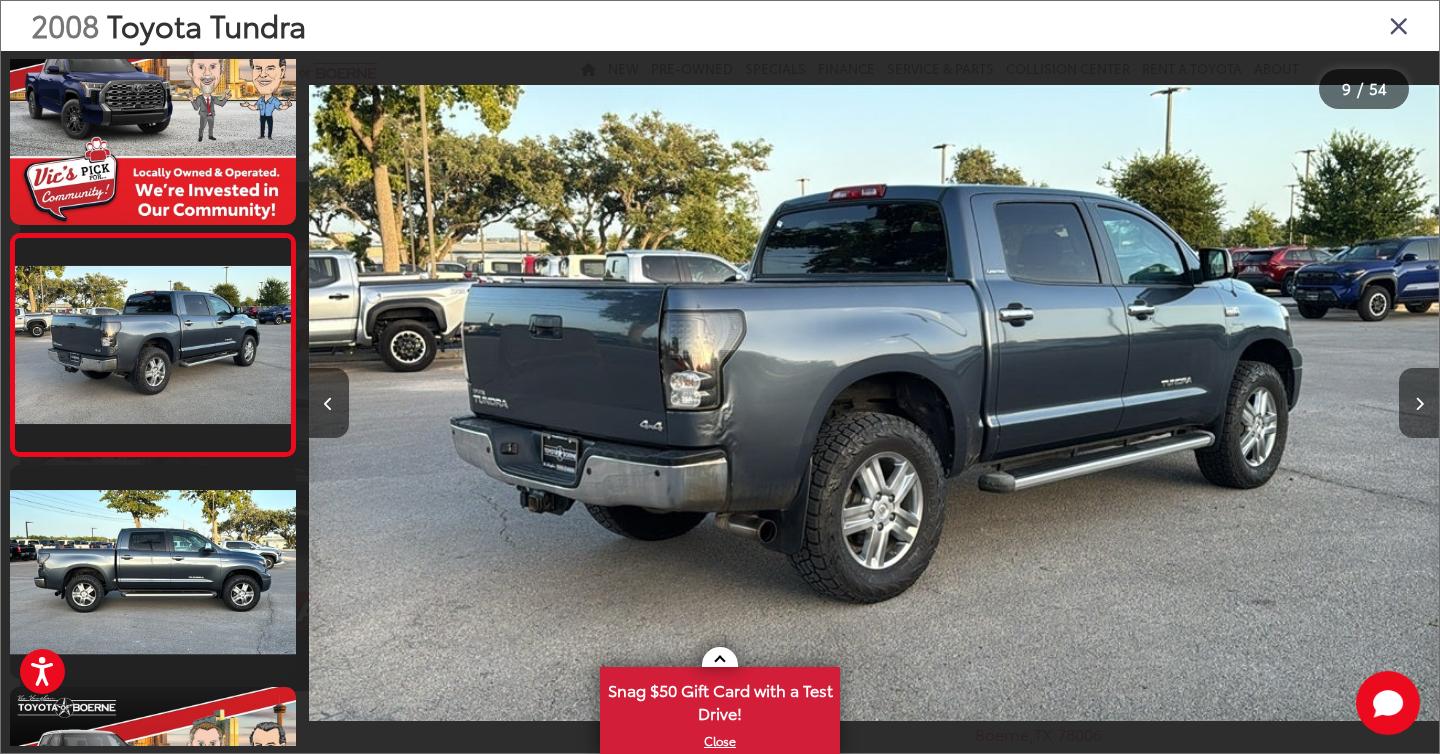 click at bounding box center [1419, 403] 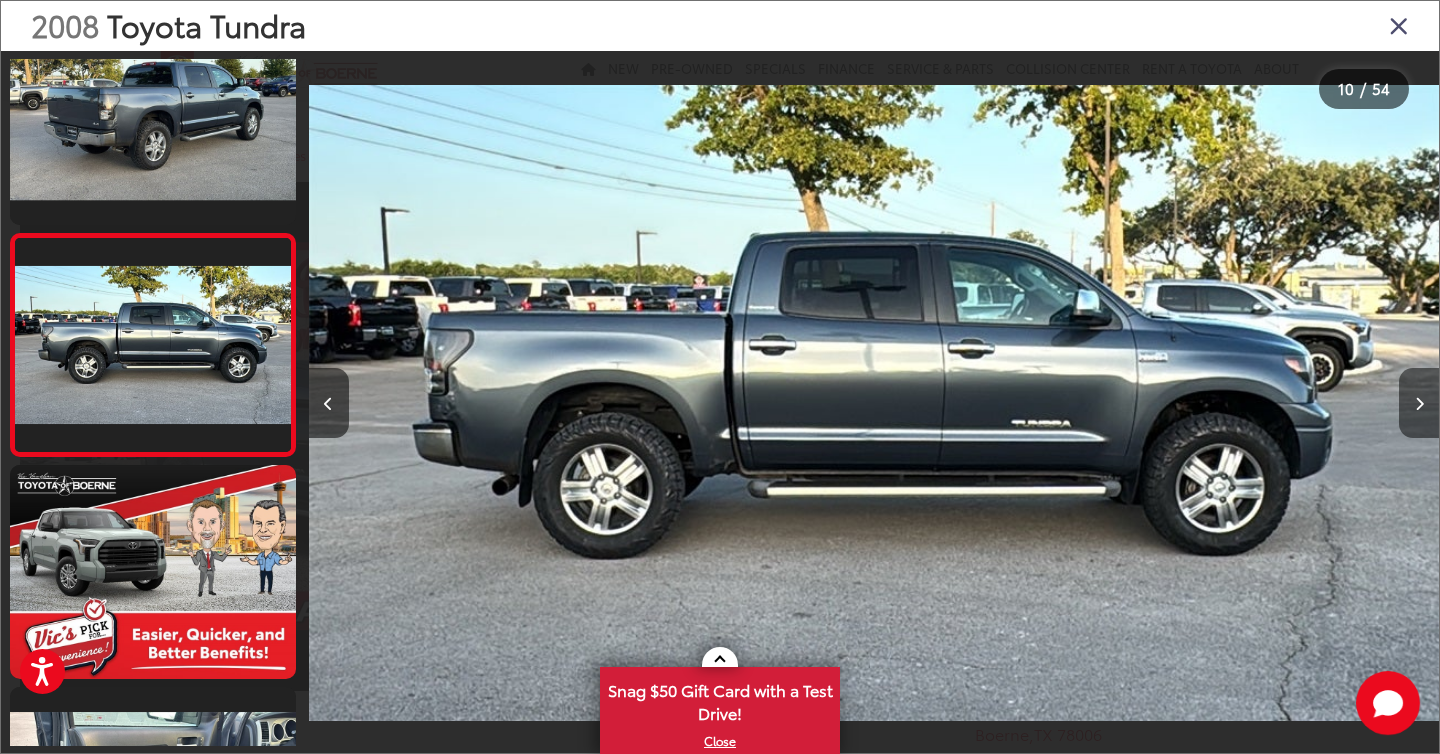 click at bounding box center (1419, 403) 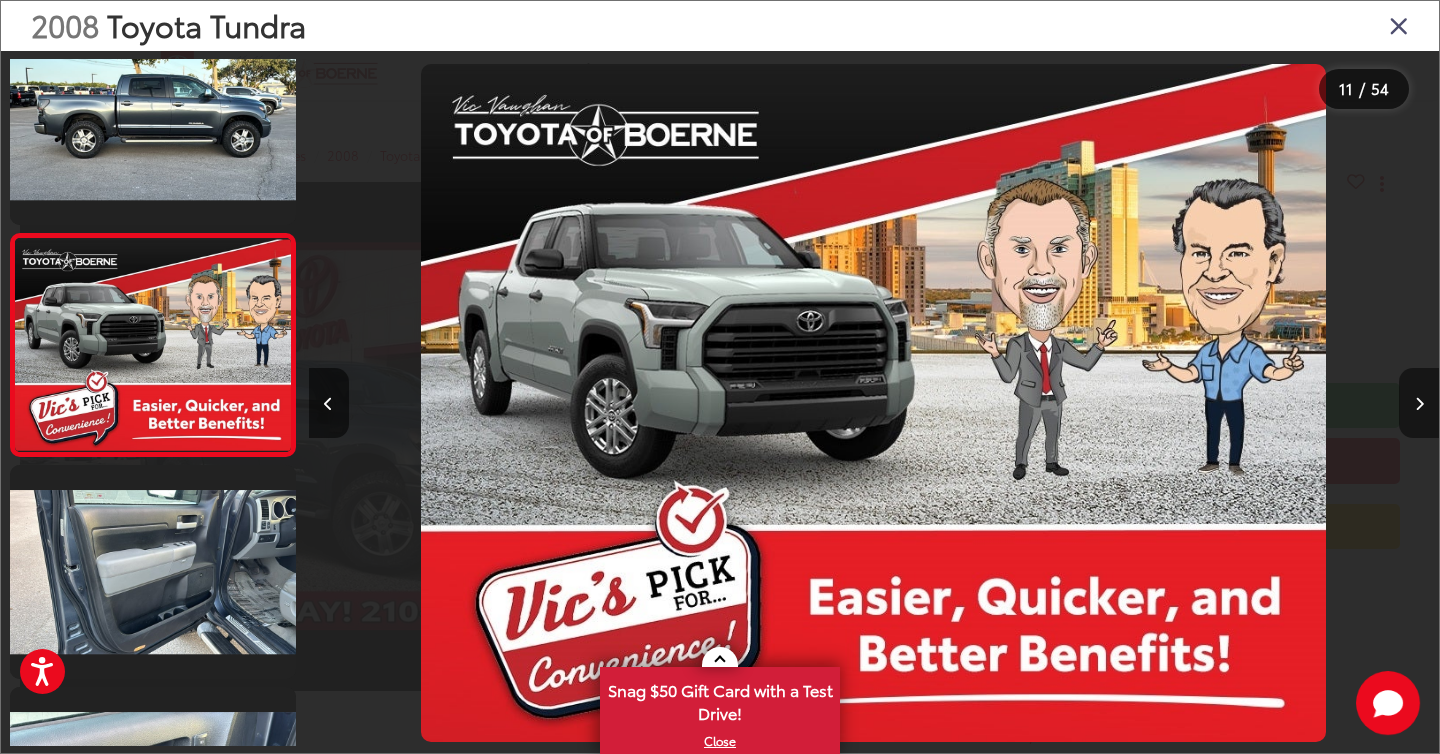click at bounding box center [1419, 403] 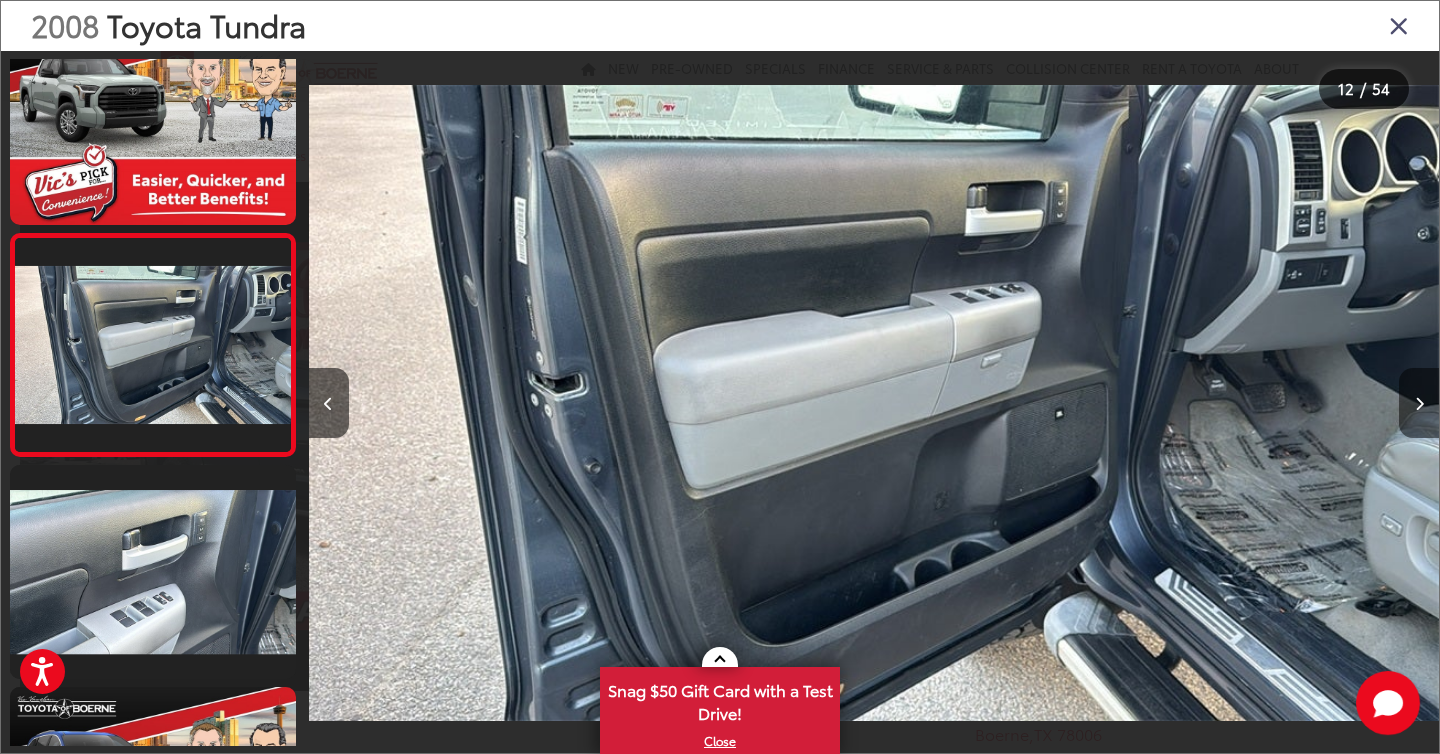 click at bounding box center (1419, 403) 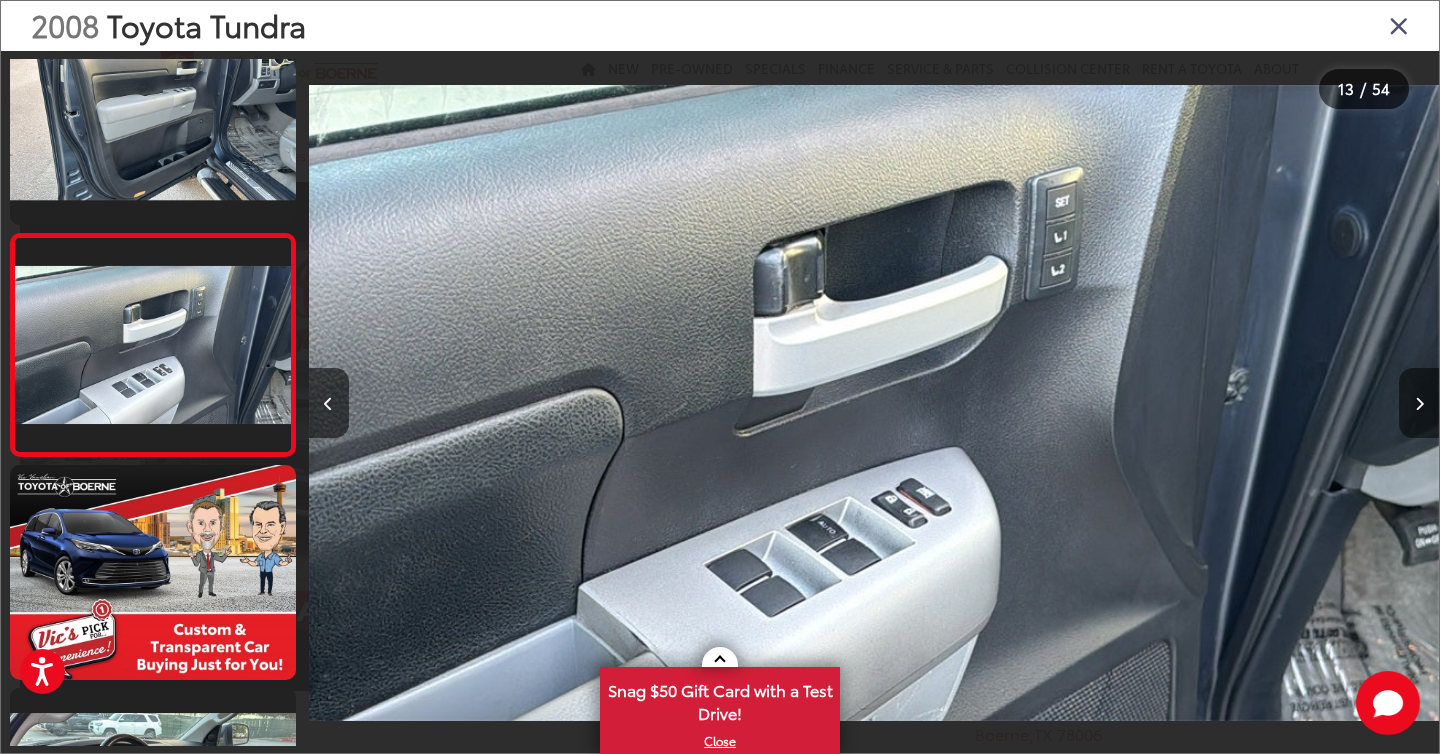 click at bounding box center [1419, 403] 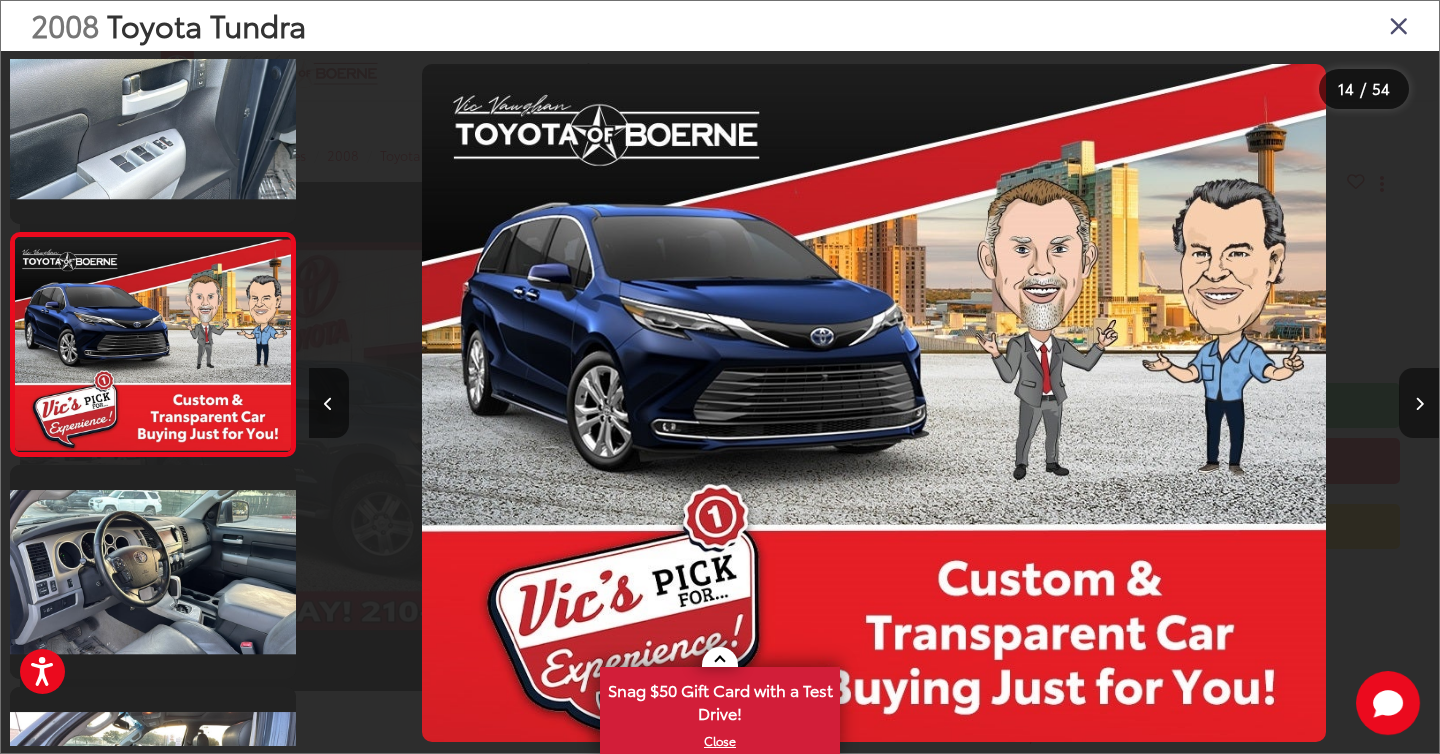 click at bounding box center (1419, 403) 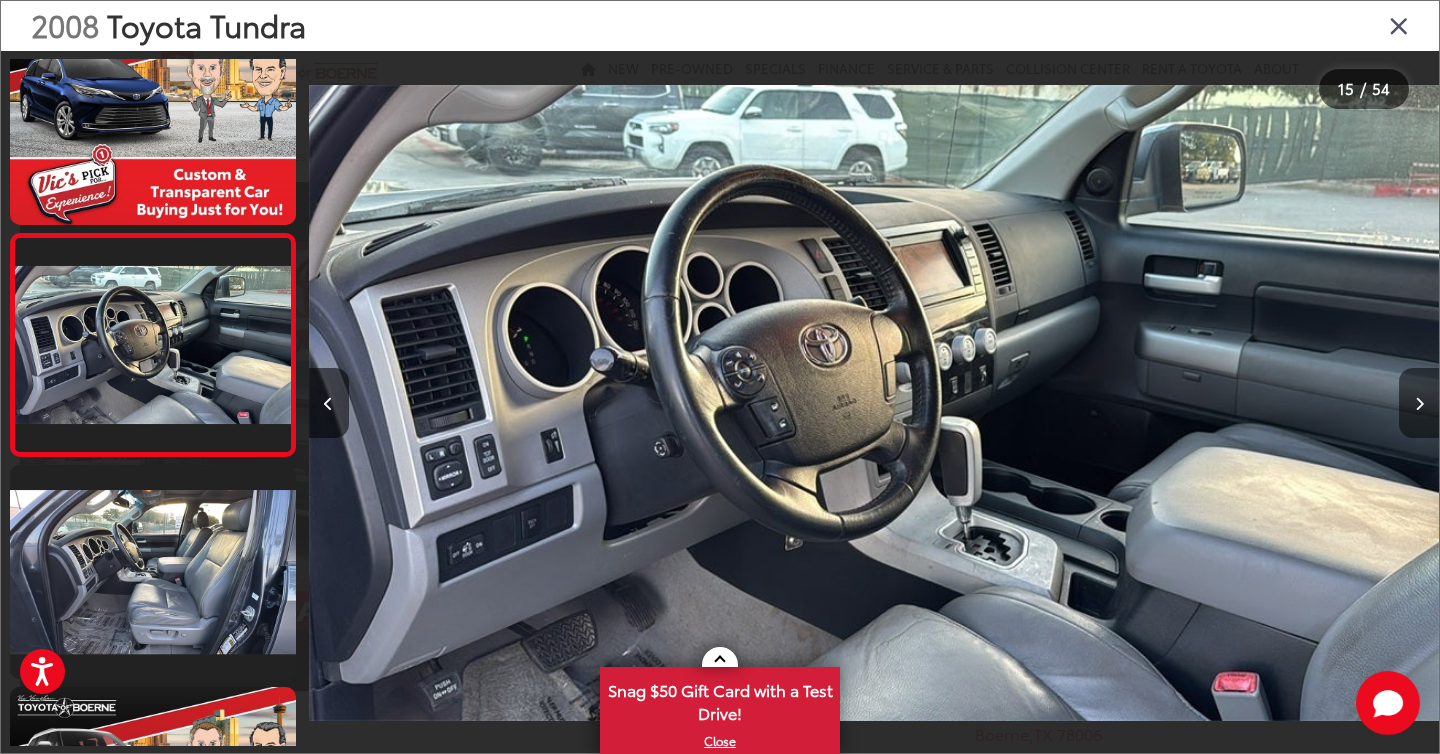 click at bounding box center (1419, 403) 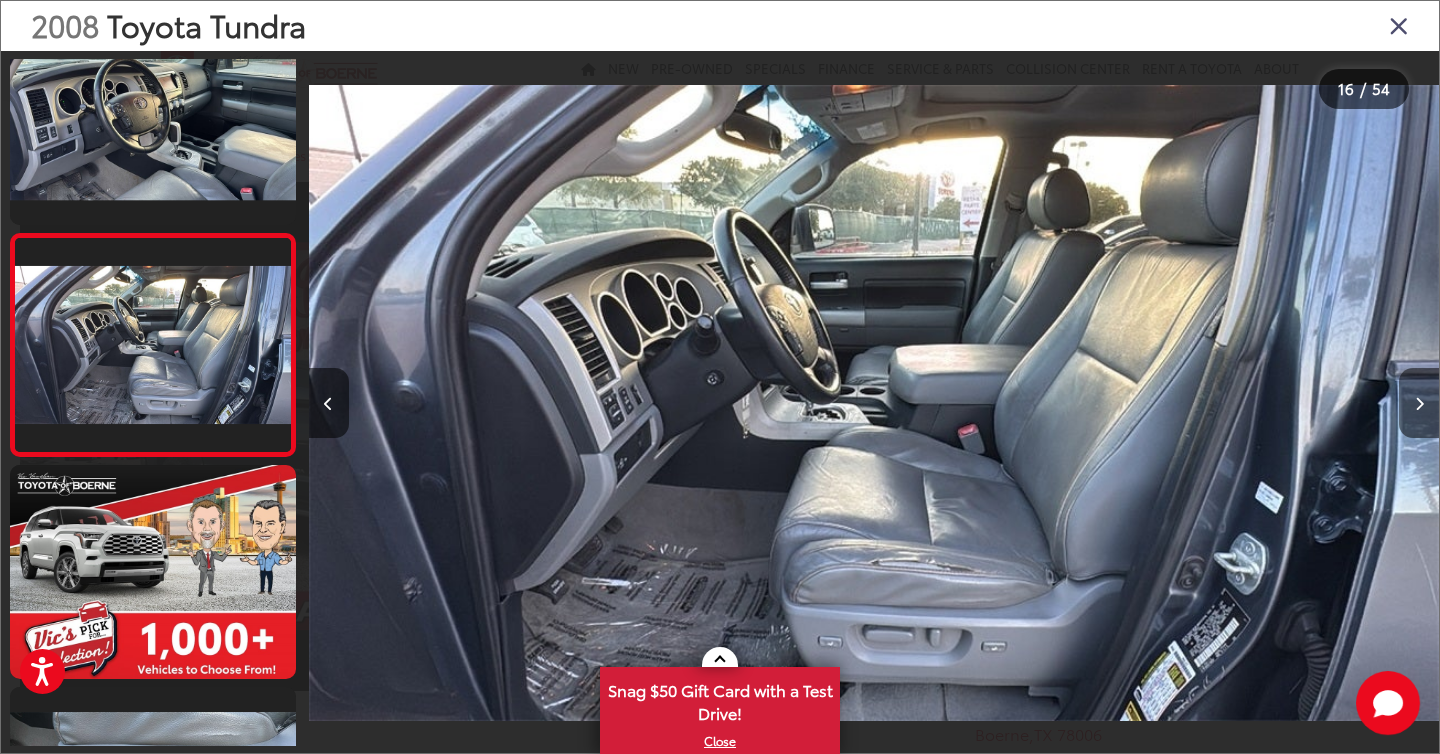 click at bounding box center [1419, 403] 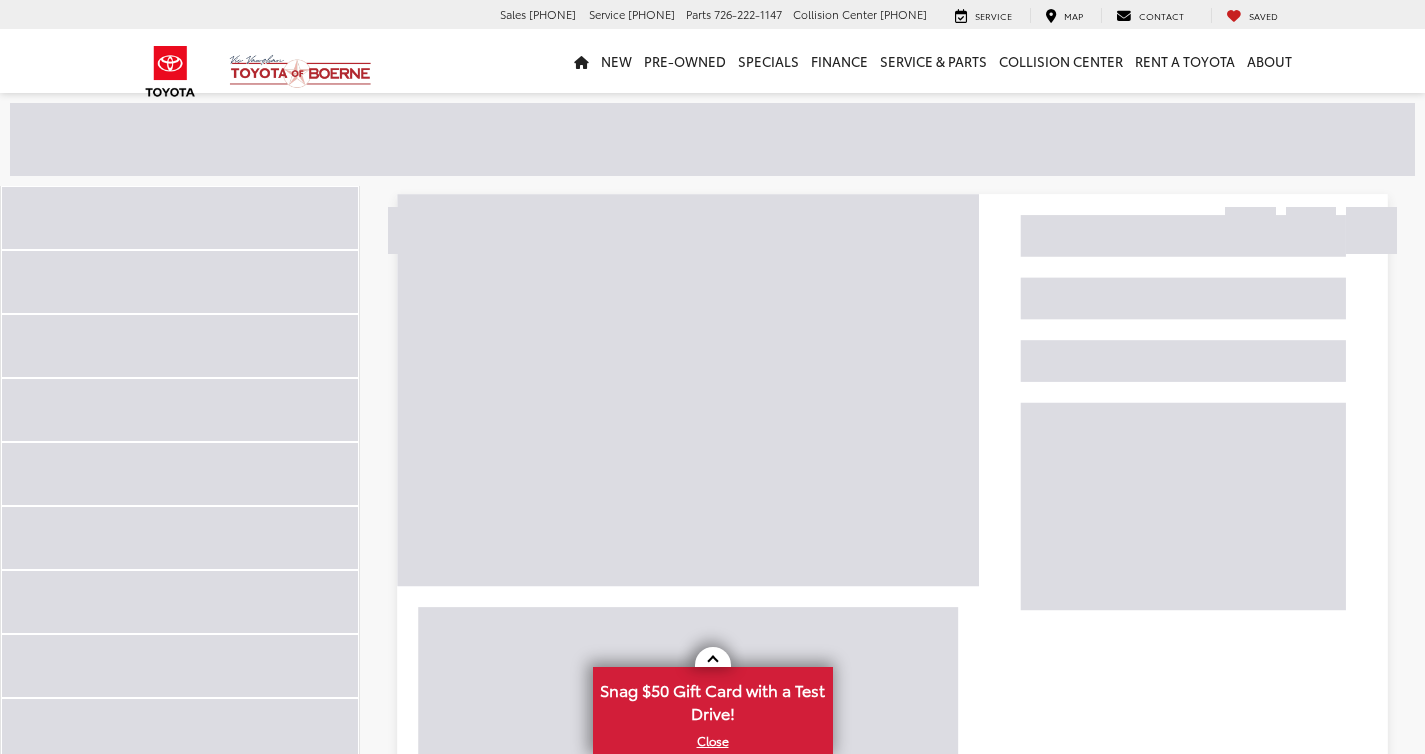 scroll, scrollTop: 178, scrollLeft: 0, axis: vertical 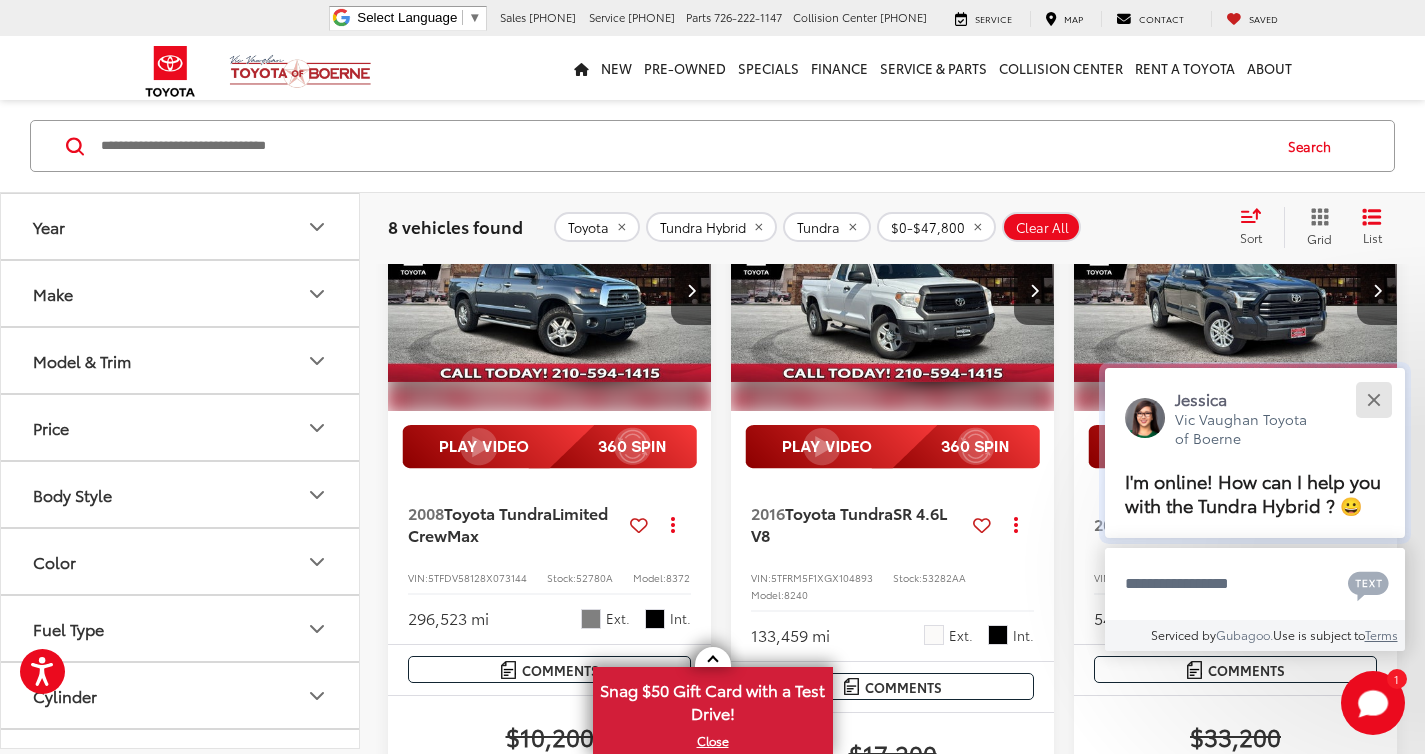 click at bounding box center [1373, 399] 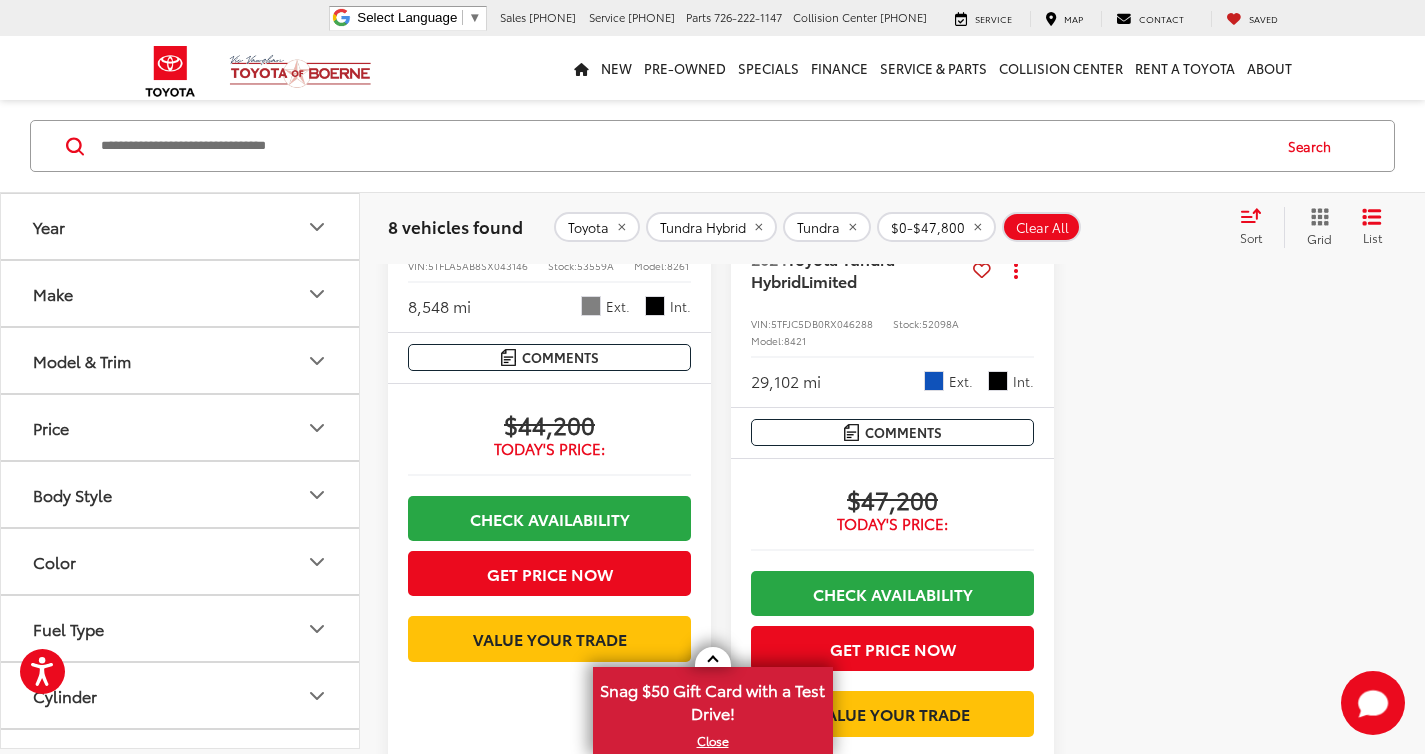 scroll, scrollTop: 2506, scrollLeft: 0, axis: vertical 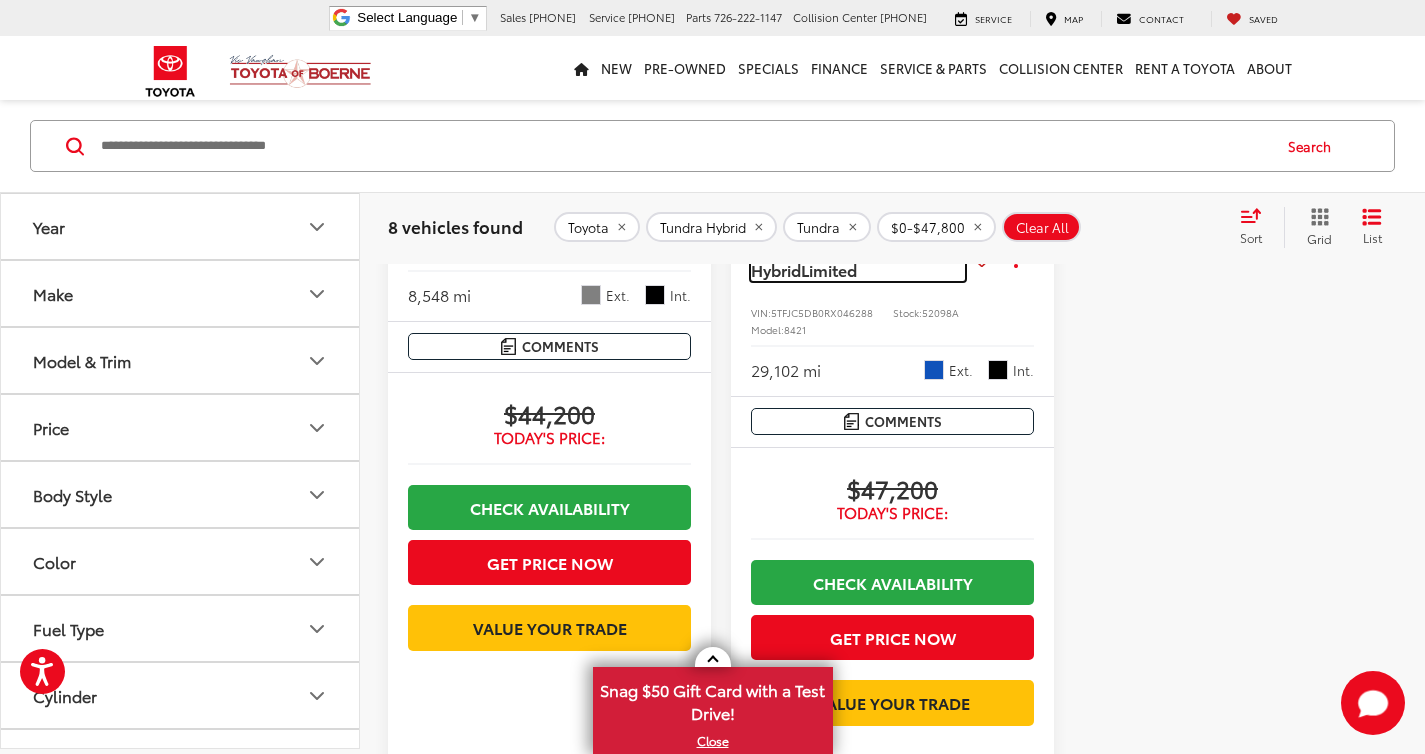 click on "Toyota Tundra Hybrid" at bounding box center (823, 258) 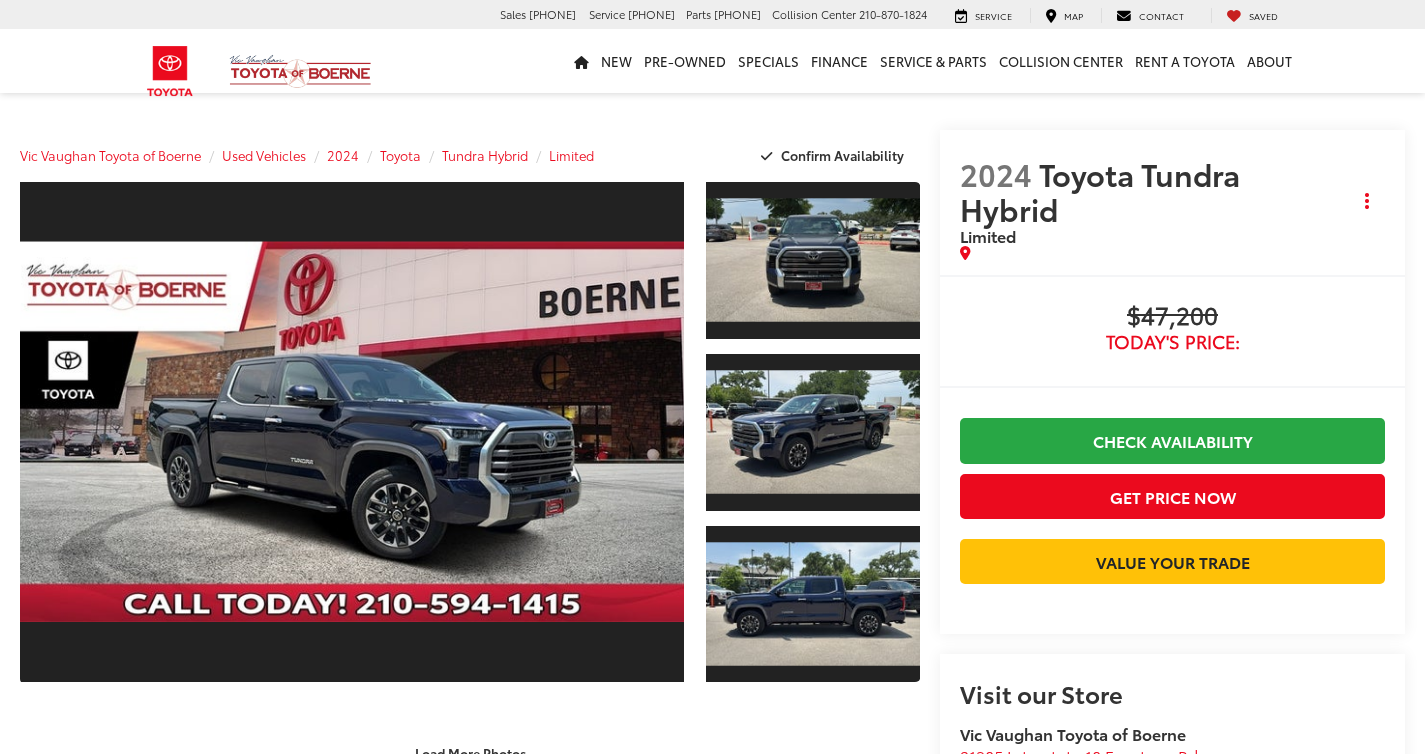 scroll, scrollTop: 0, scrollLeft: 0, axis: both 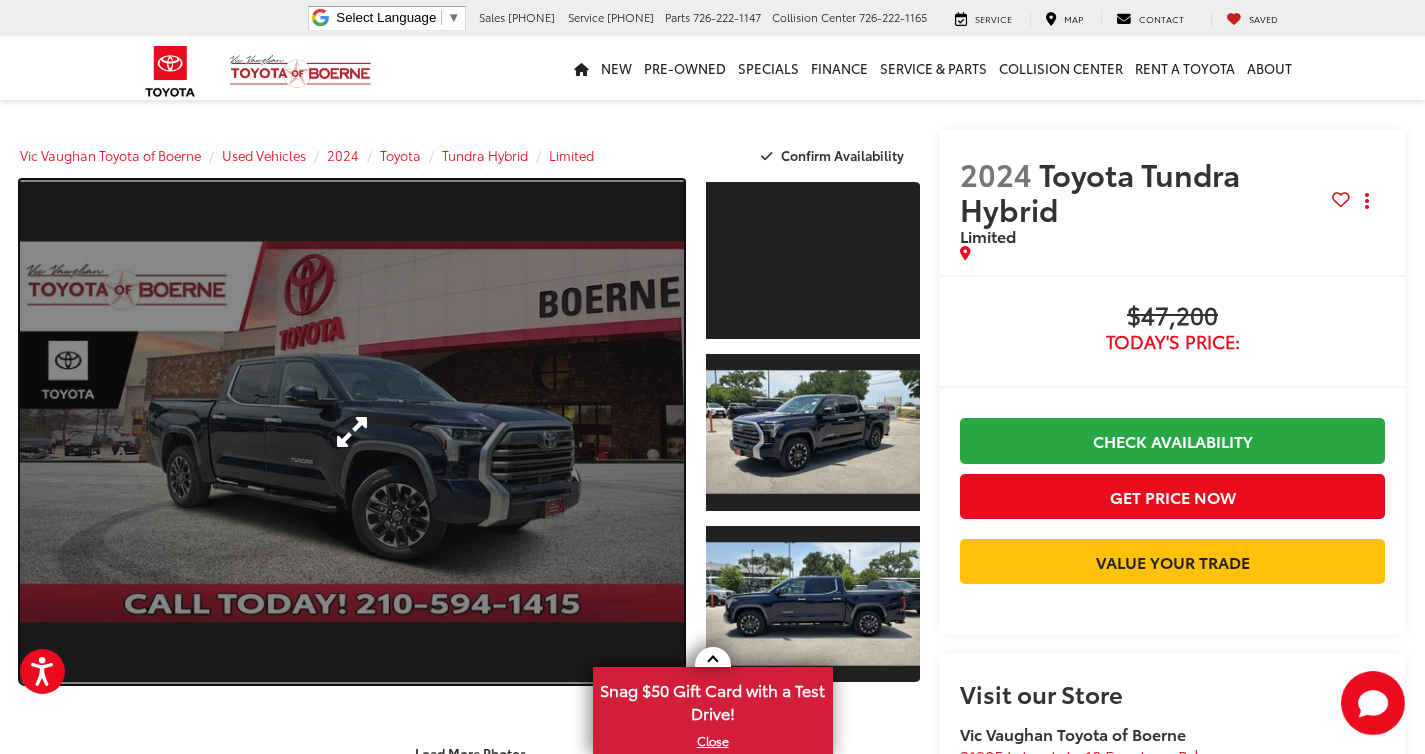 click at bounding box center [352, 432] 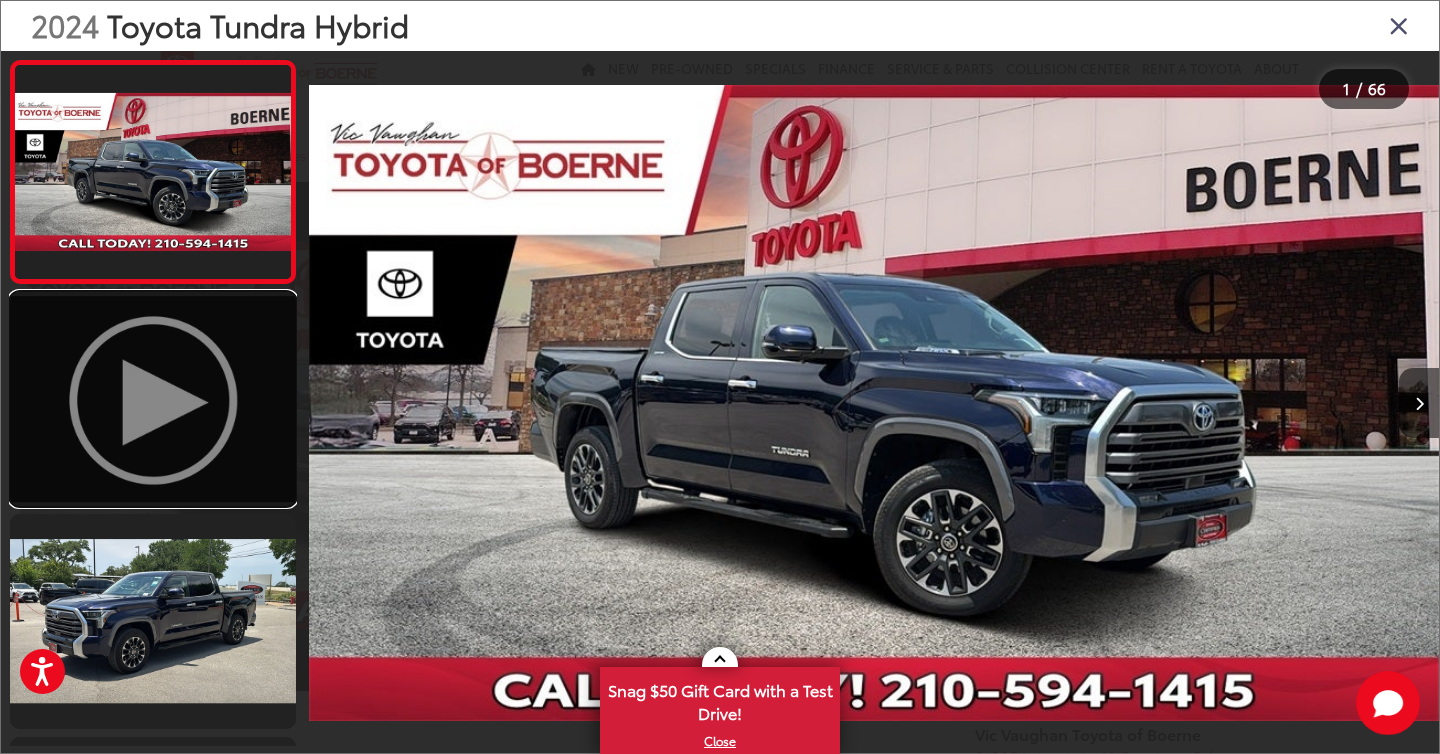 click at bounding box center (153, 399) 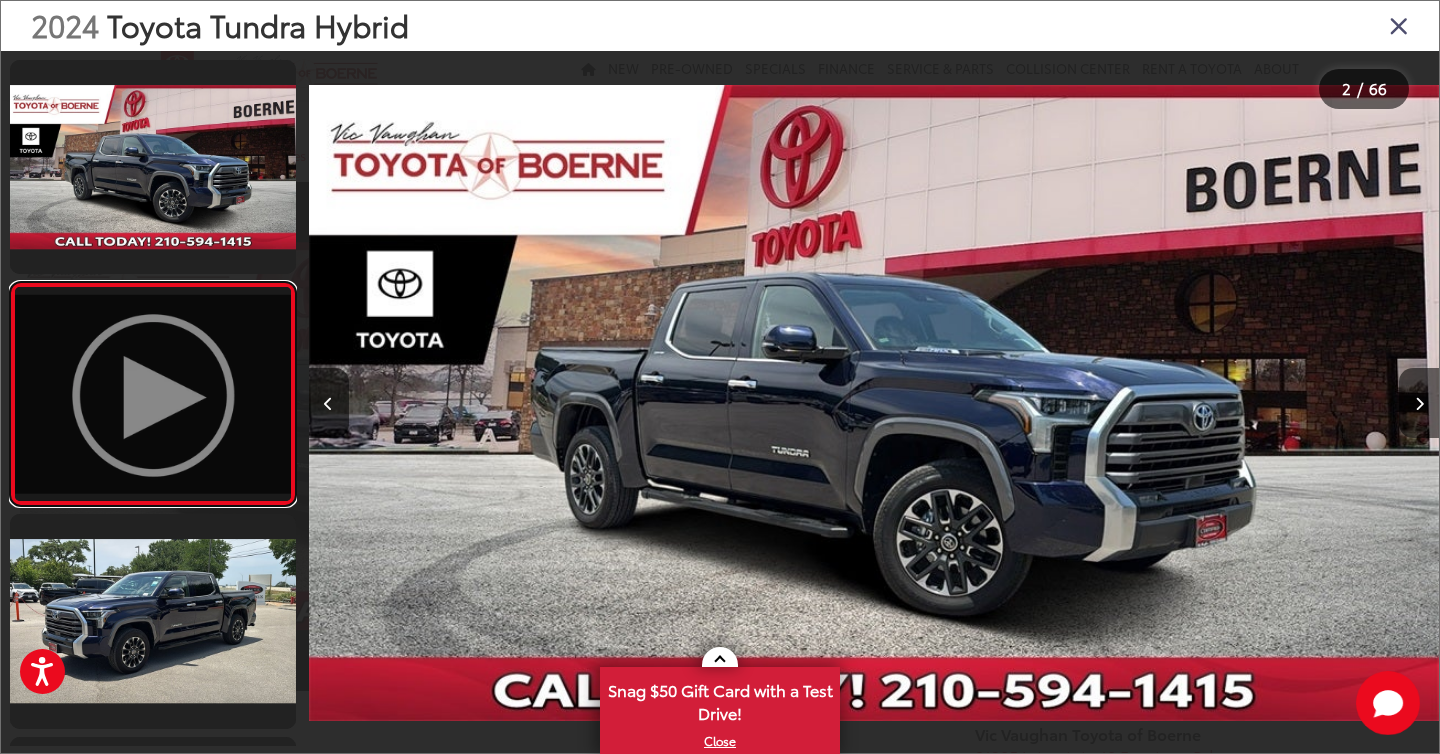 scroll, scrollTop: 0, scrollLeft: 225, axis: horizontal 